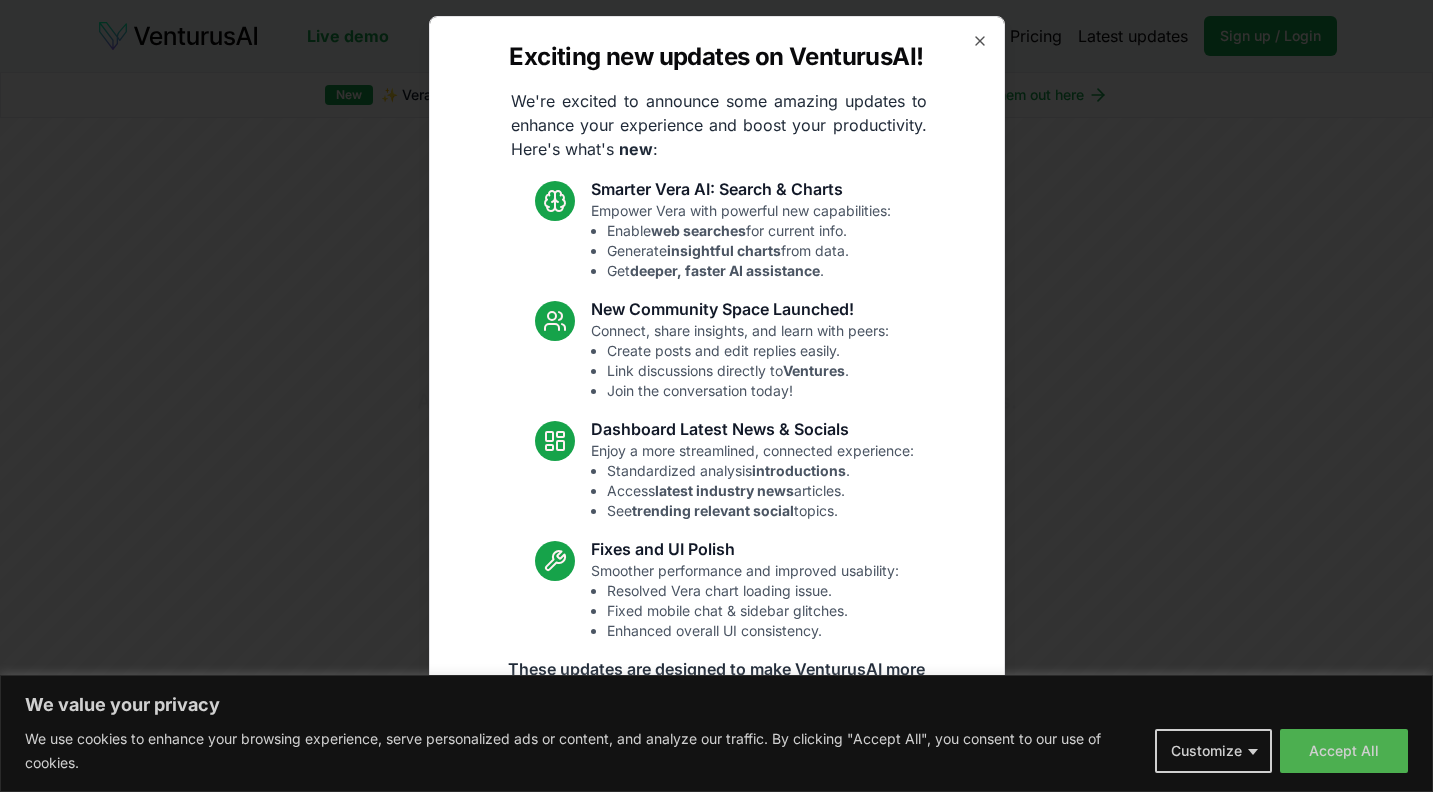 scroll, scrollTop: 0, scrollLeft: 0, axis: both 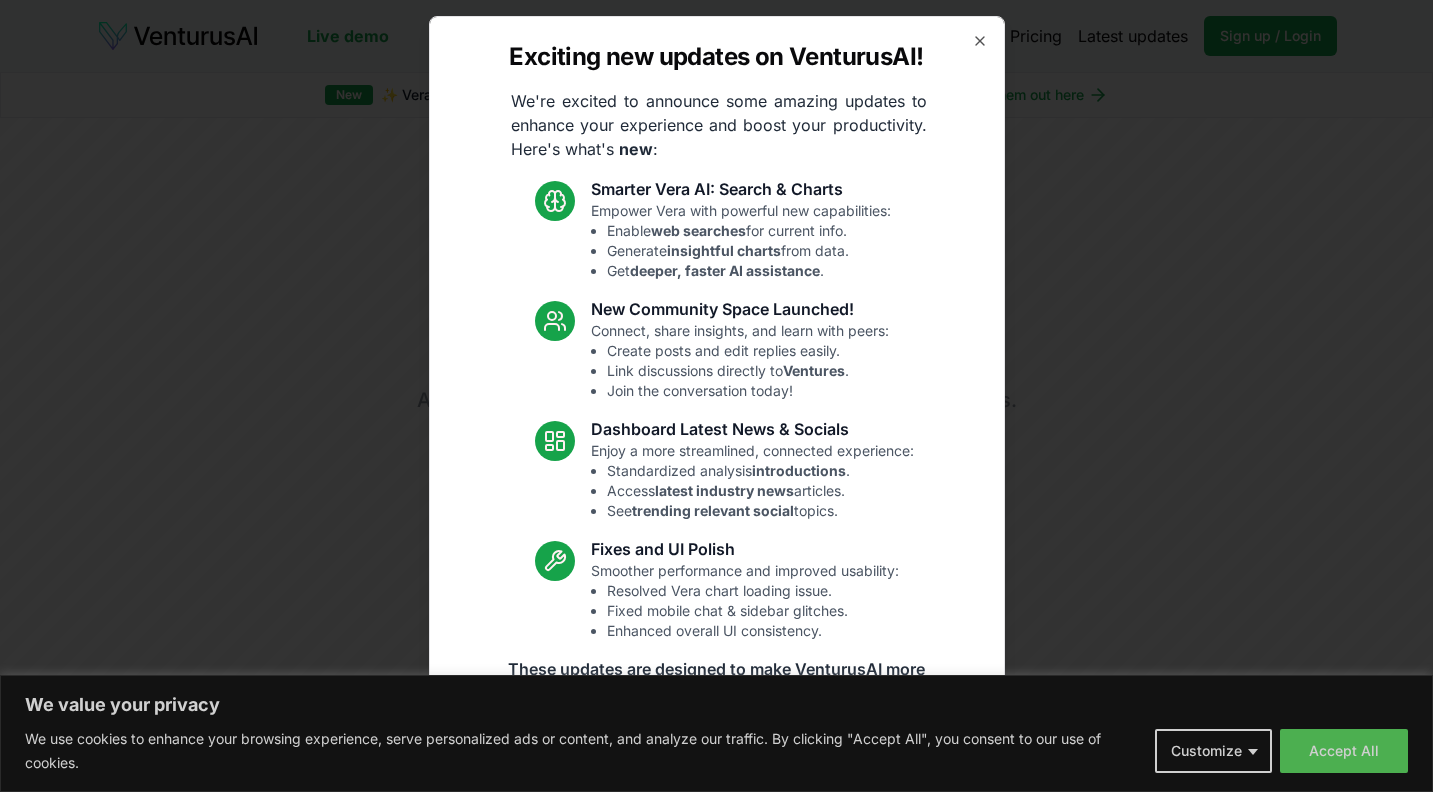 click on "Exciting new updates on VenturusAI! We're excited to announce some amazing updates to enhance your experience and boost your productivity. Here's what's   new : Smarter Vera AI: Search & Charts Empower Vera with powerful new capabilities: Enable  web searches  for current info. Generate  insightful charts  from data. Get  deeper, faster AI assistance . New Community Space Launched! Connect, share insights, and learn with peers: Create posts and edit replies easily. Link discussions directly to  Ventures . Join the conversation today! Dashboard Latest News & Socials Enjoy a more streamlined, connected experience: Standardized analysis  introductions . Access  latest industry news  articles. See  trending relevant social  topics. Fixes and UI Polish Smoother performance and improved usability: Resolved Vera chart loading issue. Fixed mobile chat & sidebar glitches. Enhanced overall UI consistency. Read the full announcement on our blog! Close" at bounding box center (717, 396) 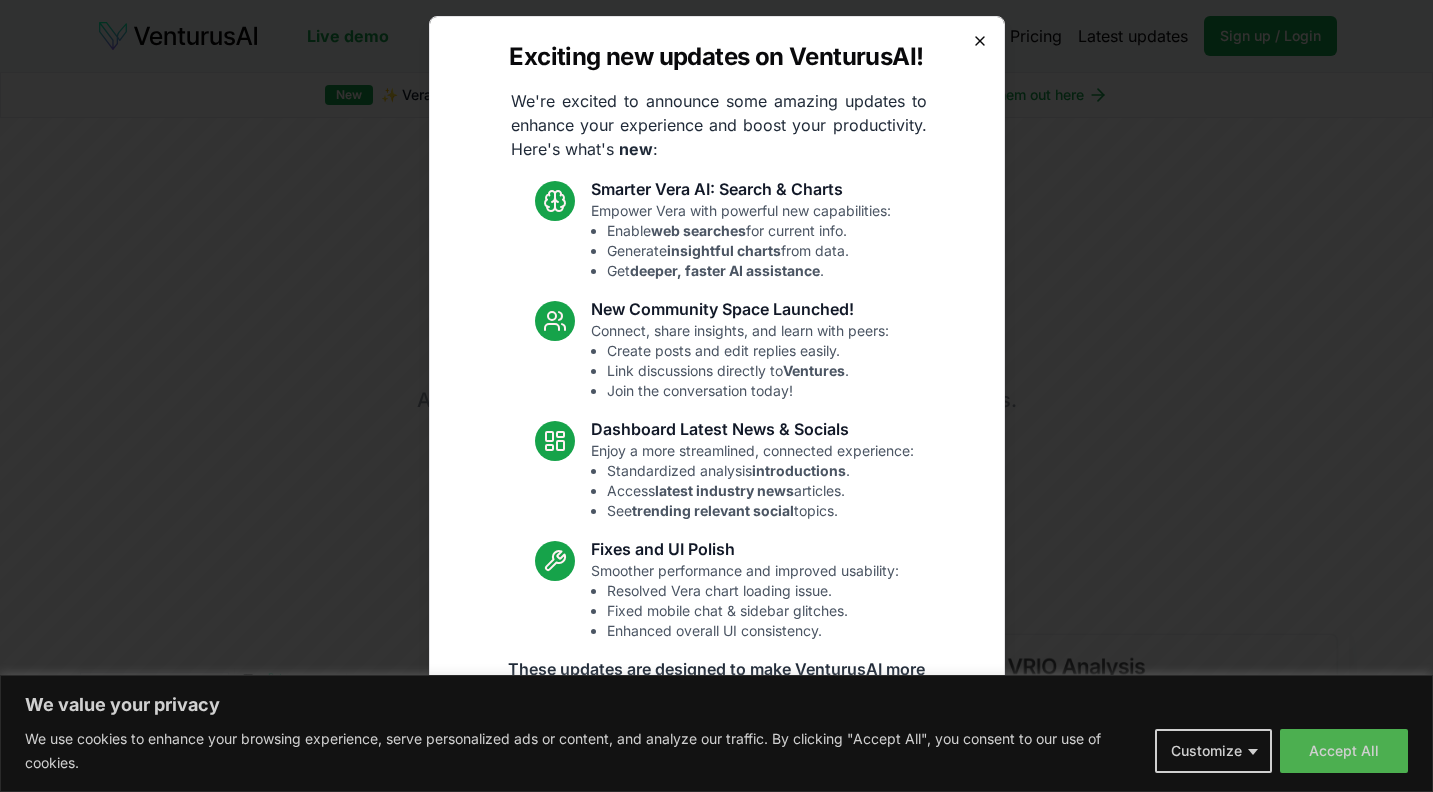 click 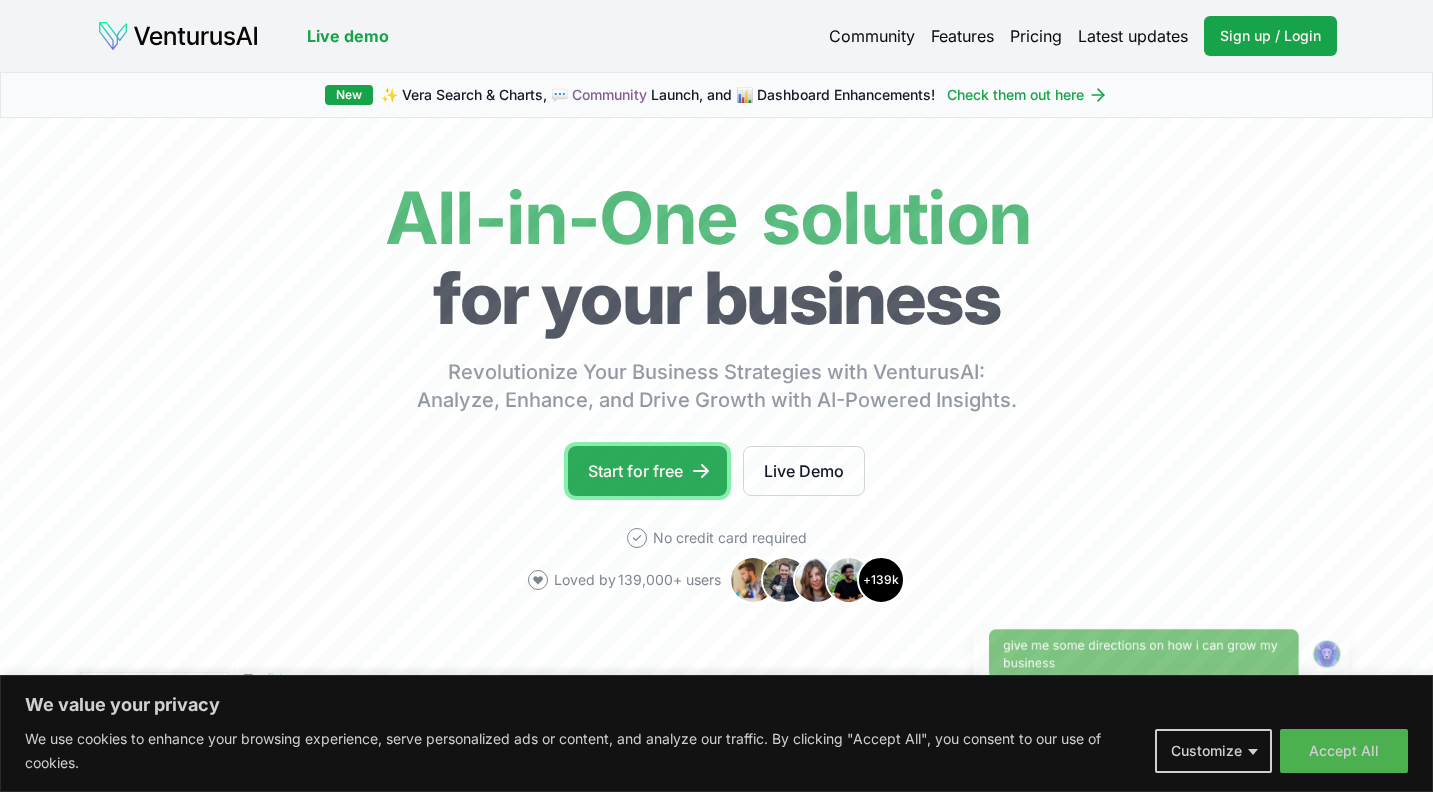 click 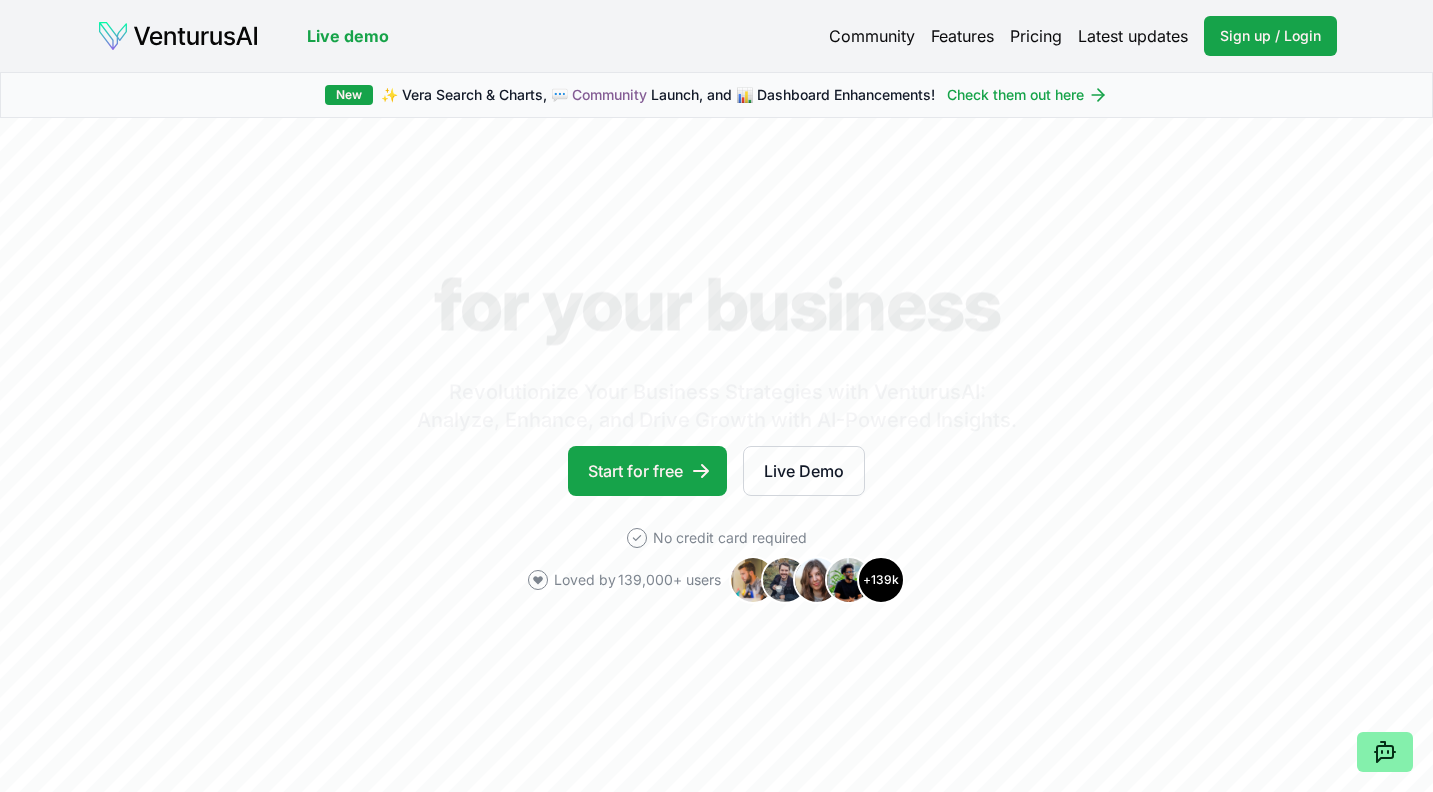 scroll, scrollTop: 0, scrollLeft: 0, axis: both 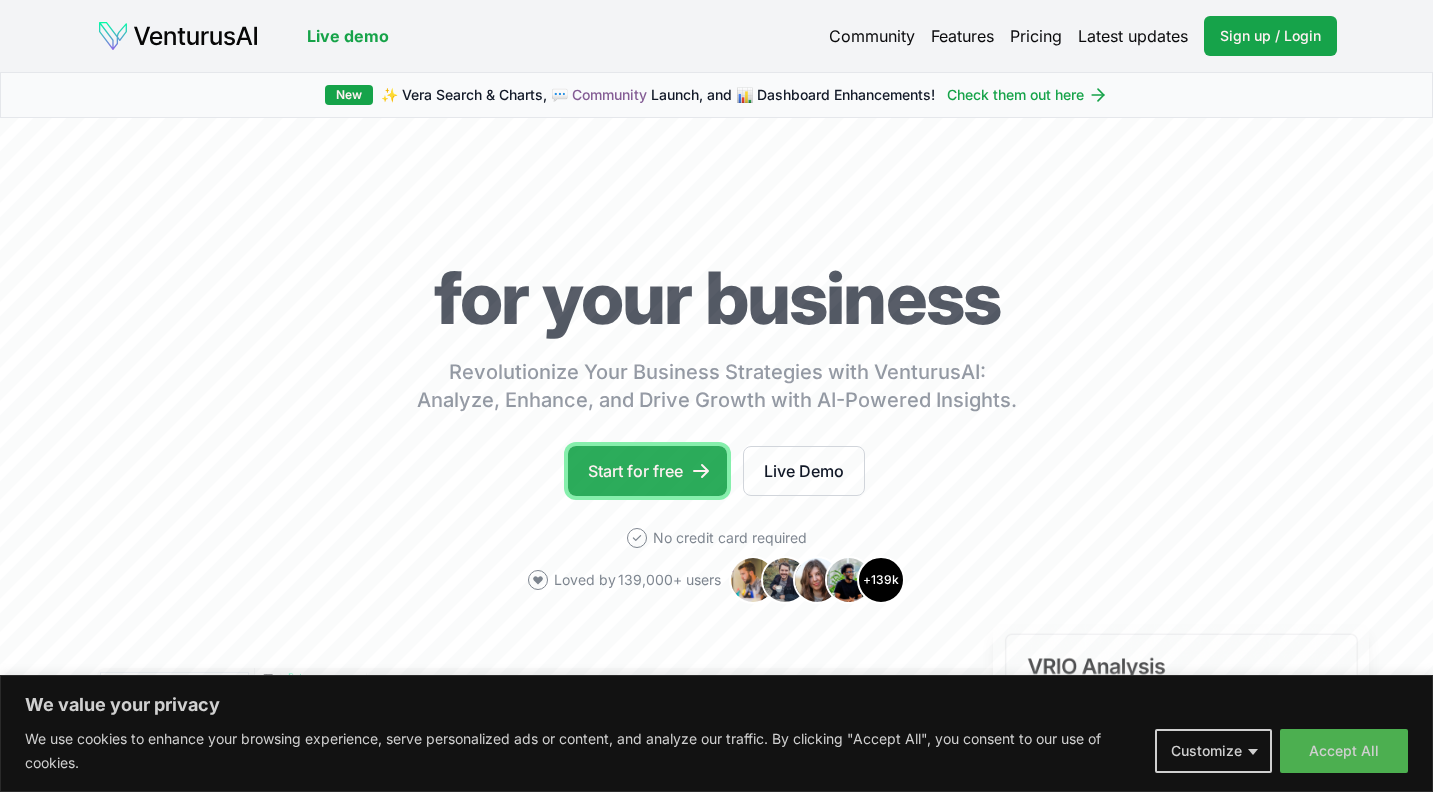 click on "Start for free" at bounding box center [647, 471] 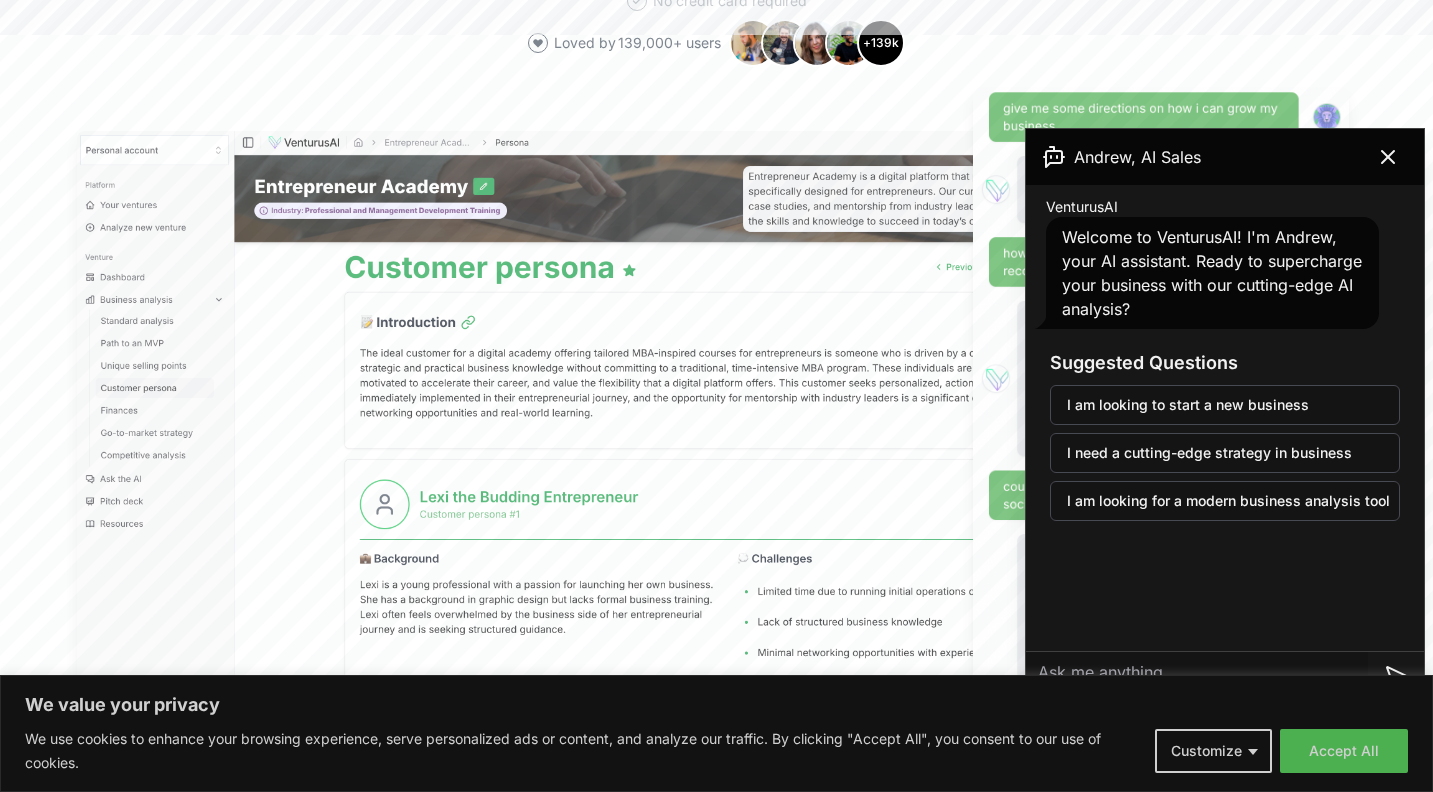 scroll, scrollTop: 541, scrollLeft: 0, axis: vertical 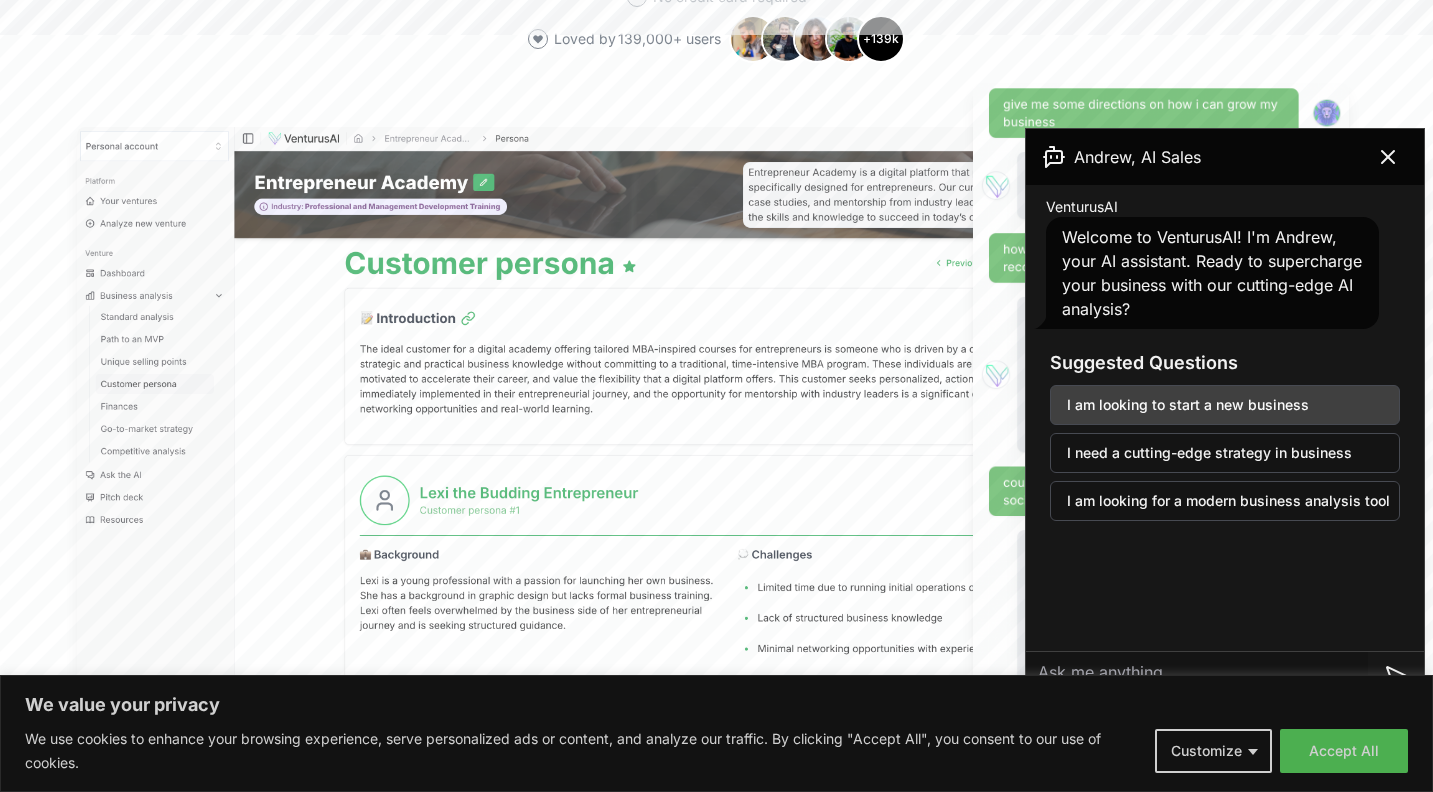 click on "I am looking to start a new business" at bounding box center (1225, 405) 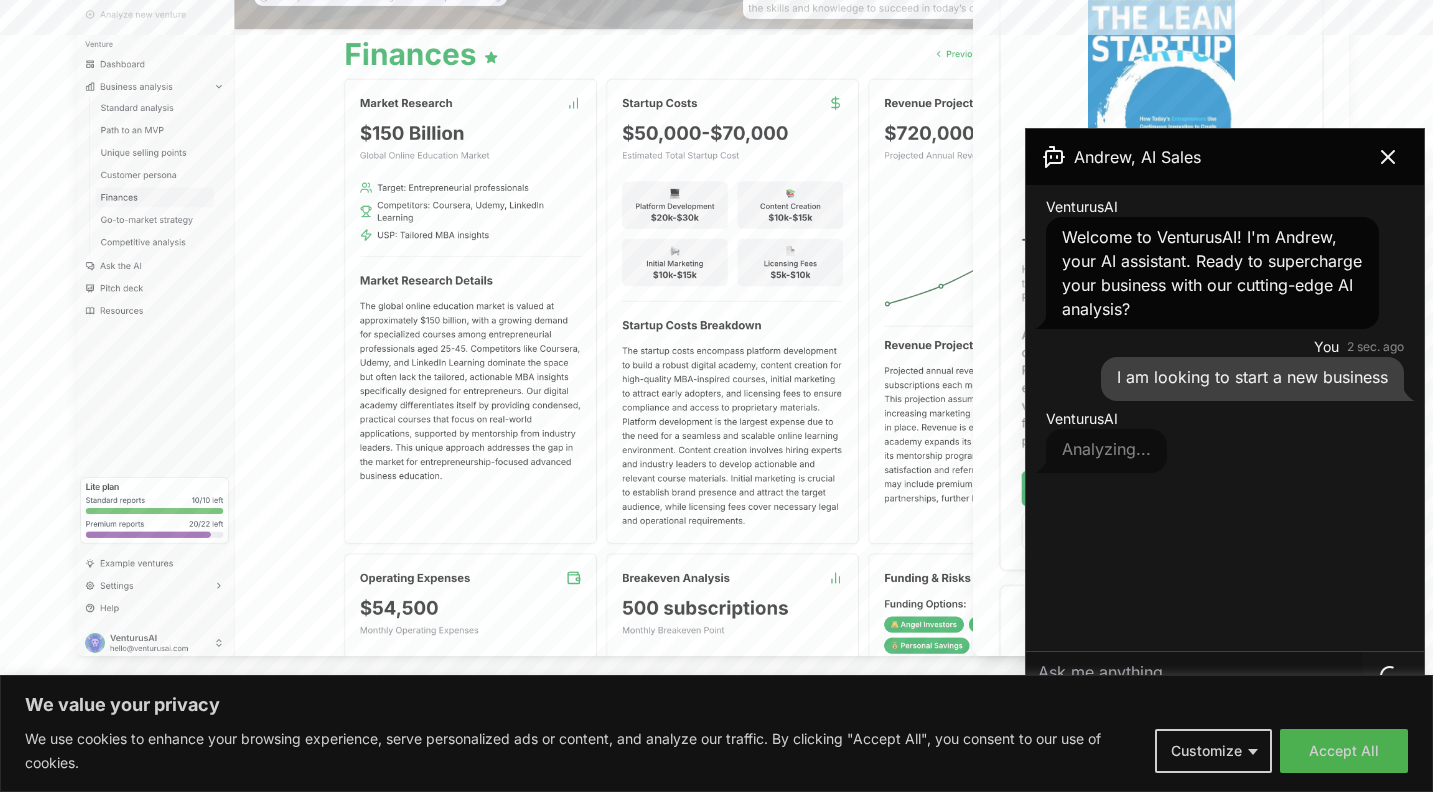 scroll, scrollTop: 751, scrollLeft: 0, axis: vertical 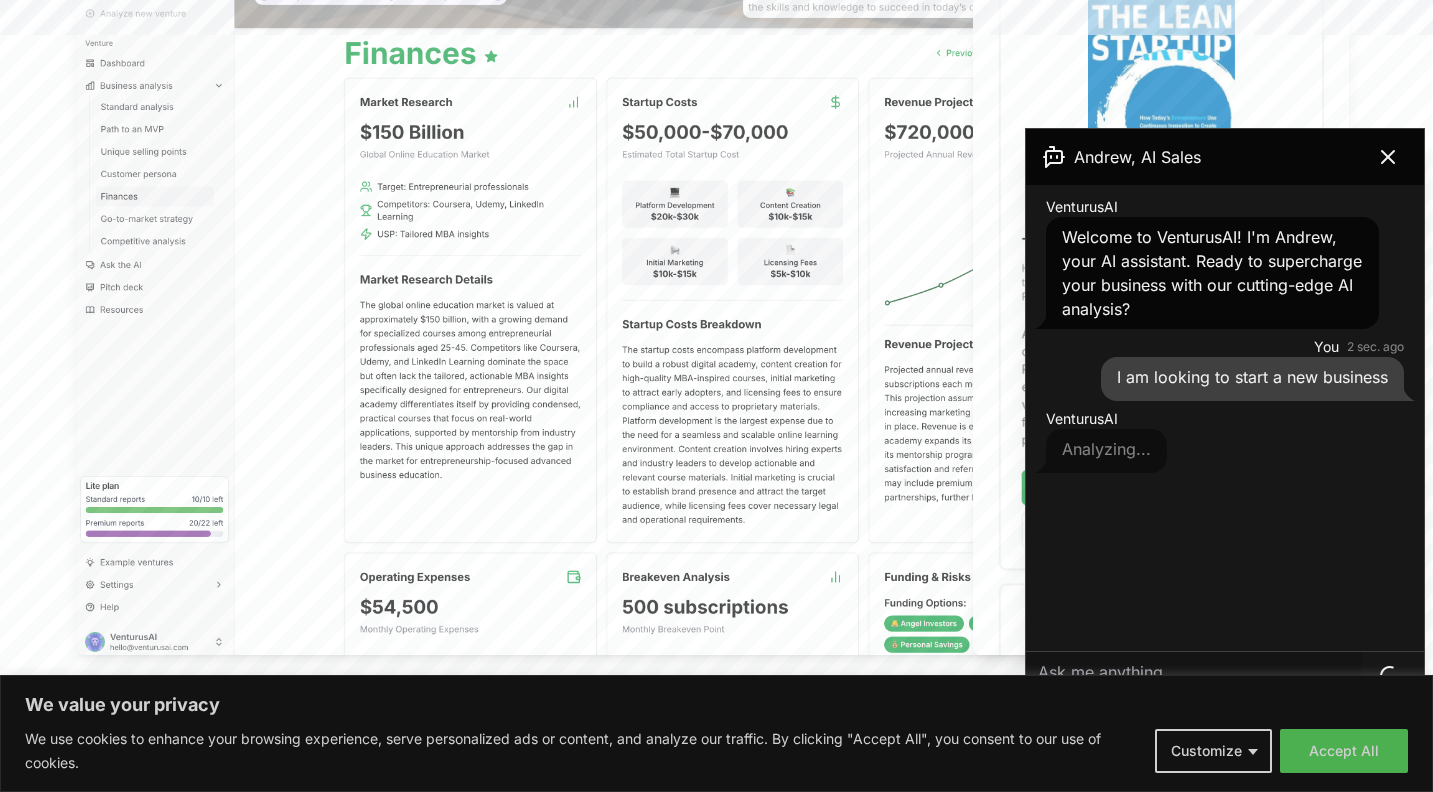 click on "Accept All" at bounding box center [1344, 751] 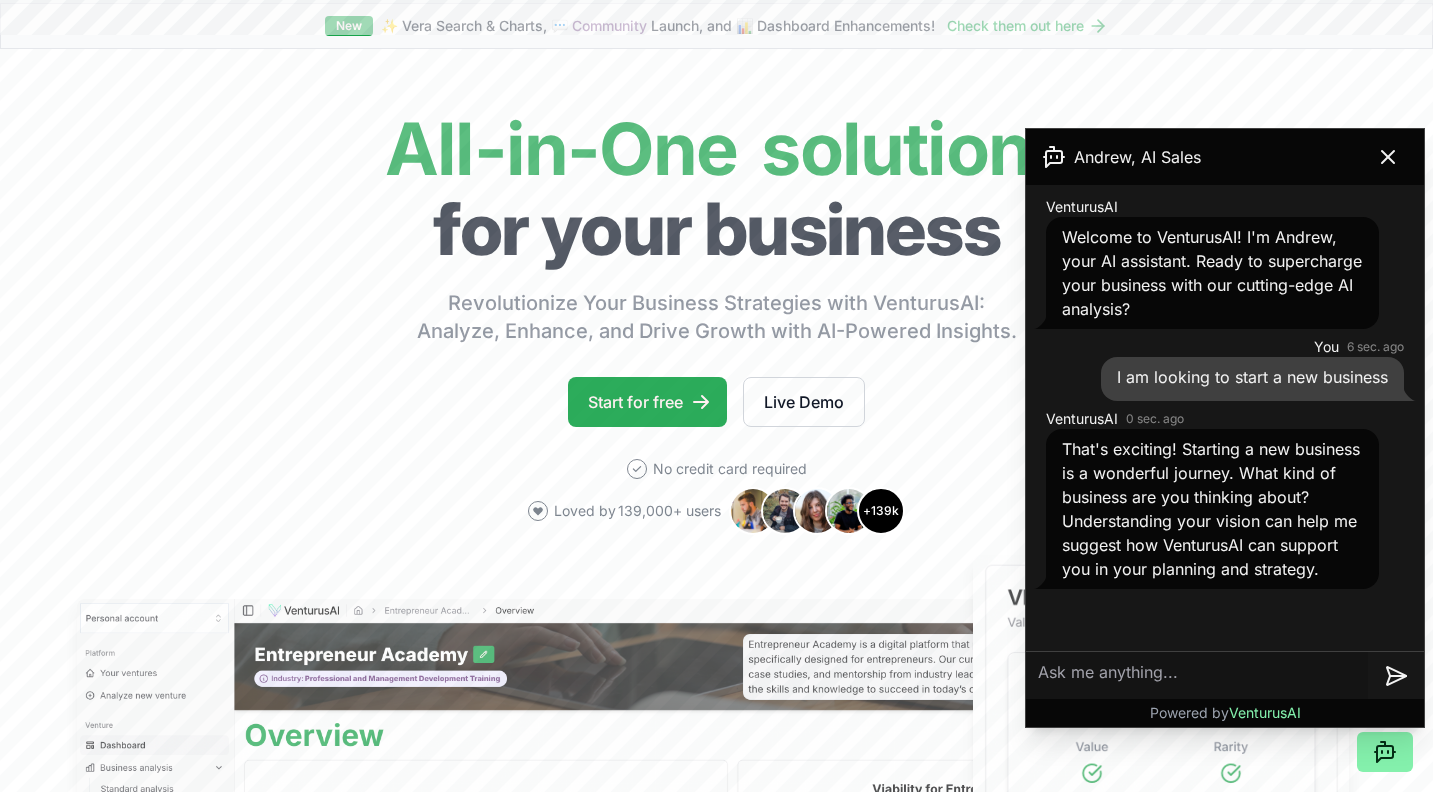 scroll, scrollTop: 0, scrollLeft: 0, axis: both 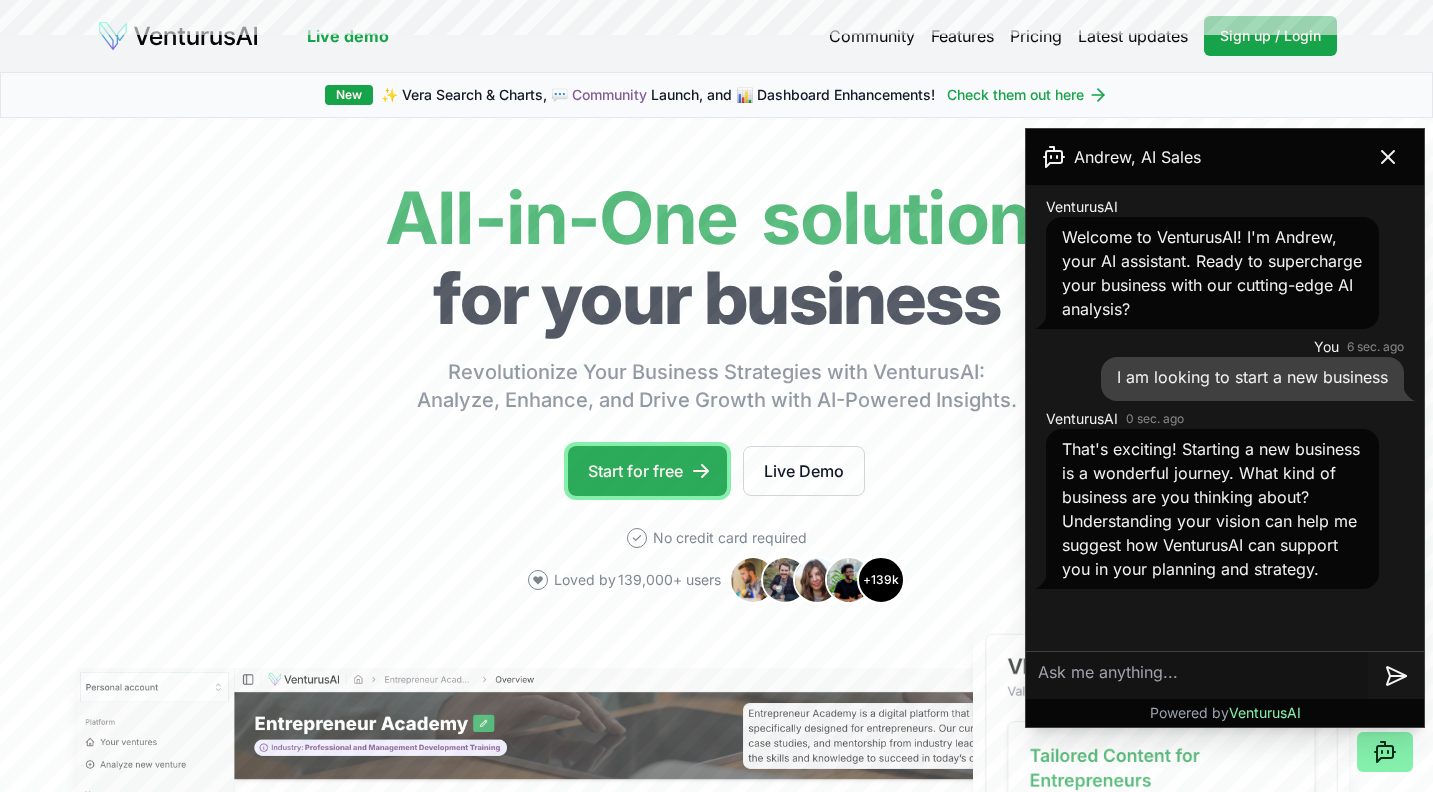 click on "Start for free" at bounding box center [647, 471] 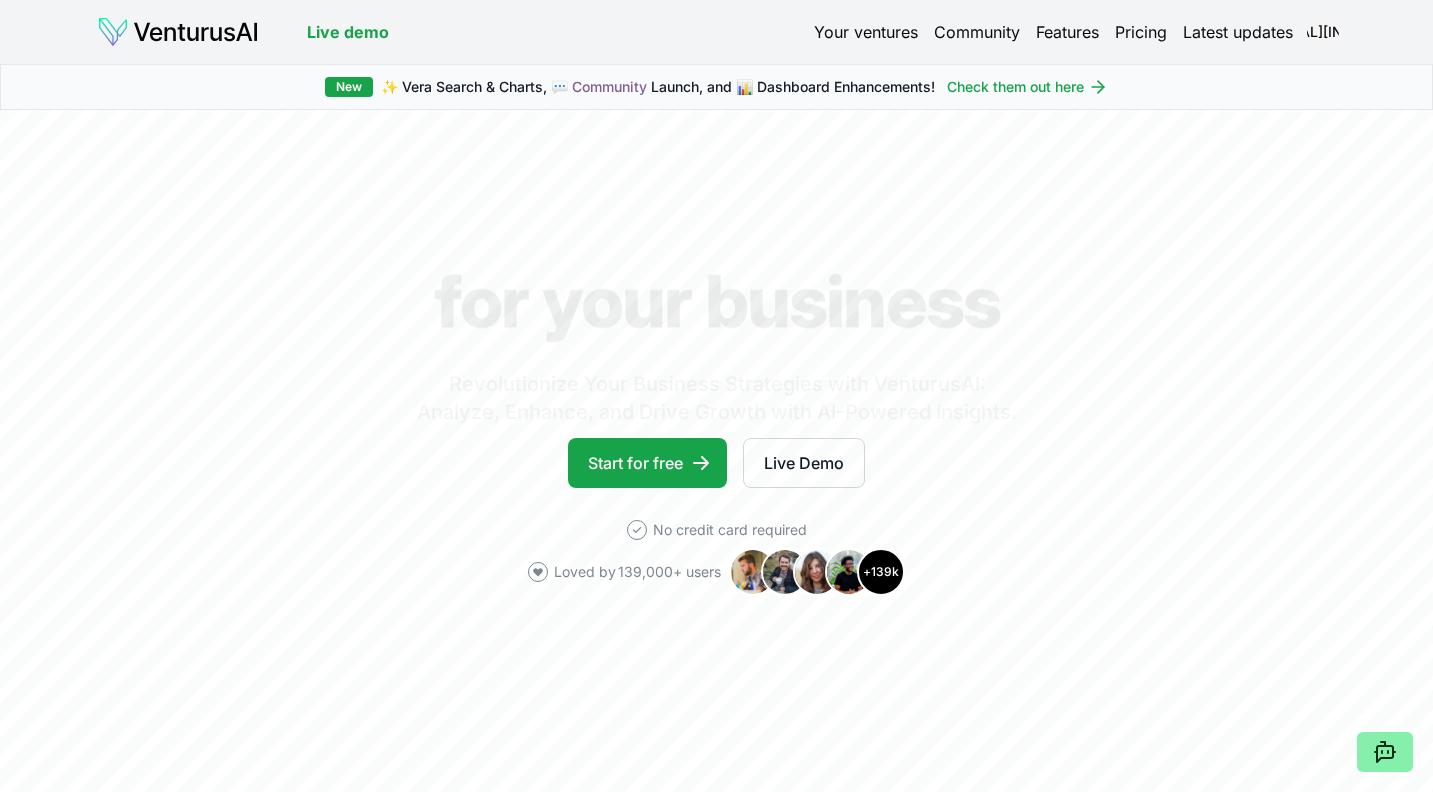 scroll, scrollTop: 0, scrollLeft: 0, axis: both 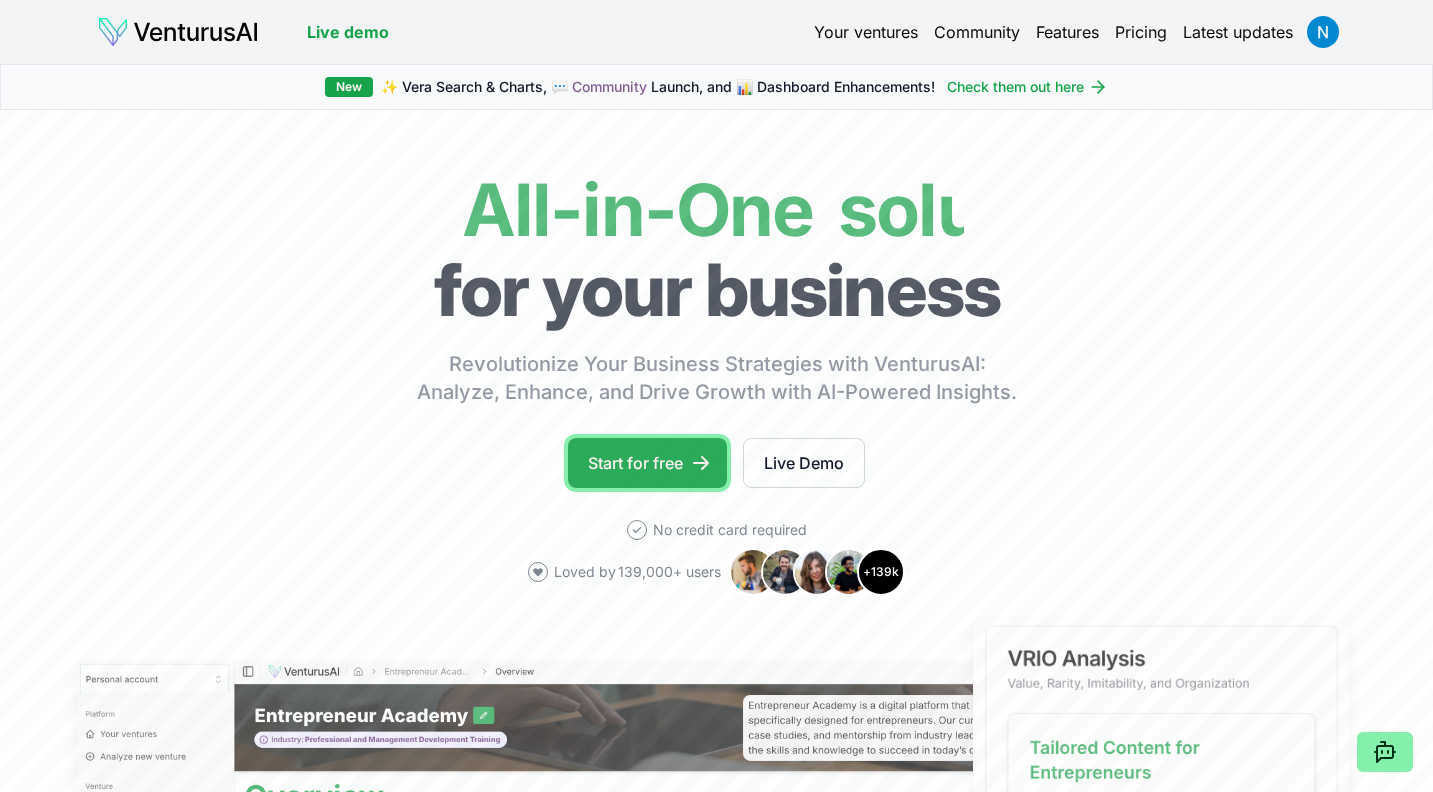 click on "Start for free" at bounding box center [647, 463] 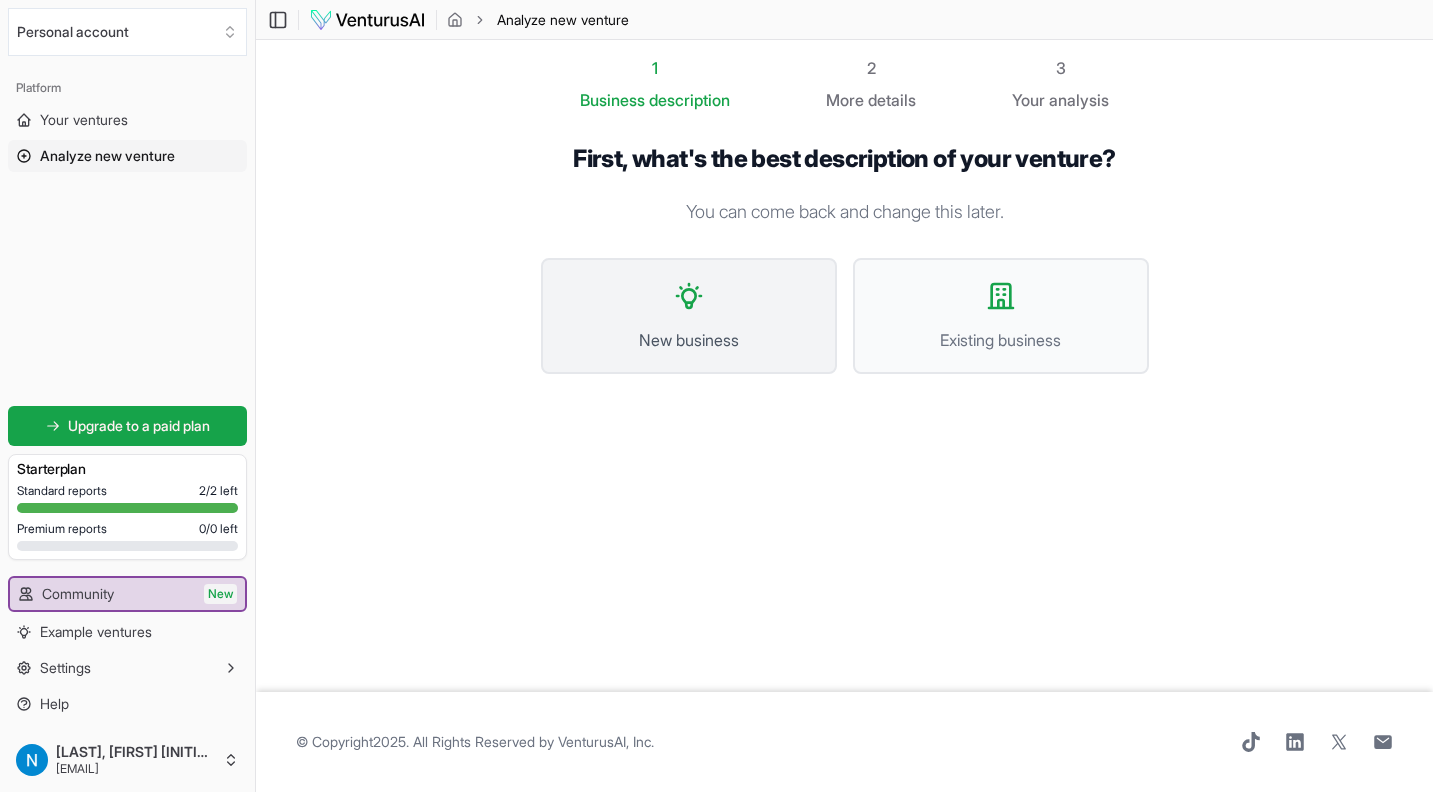 click on "New business" at bounding box center [689, 340] 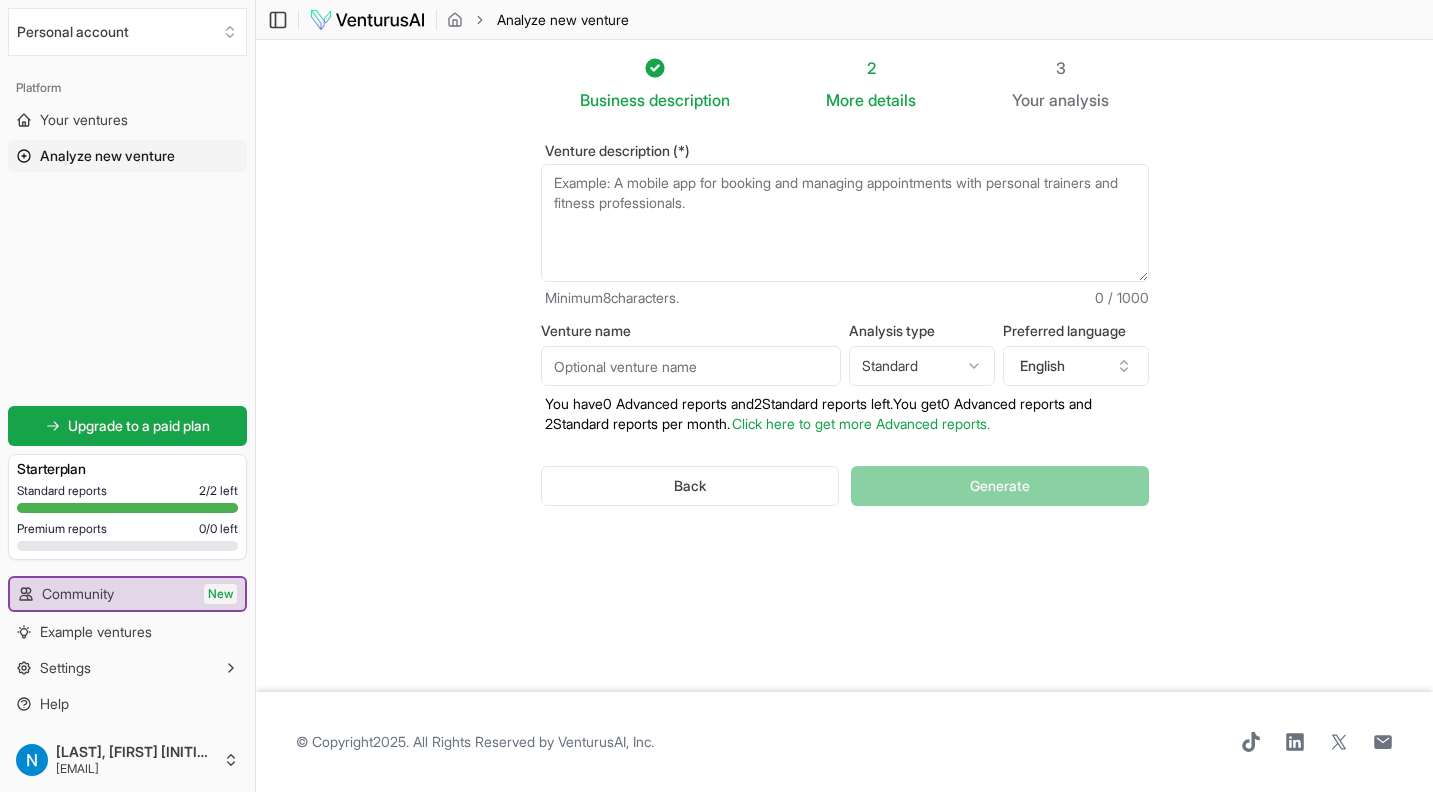 click on "Venture description (*)" at bounding box center (845, 223) 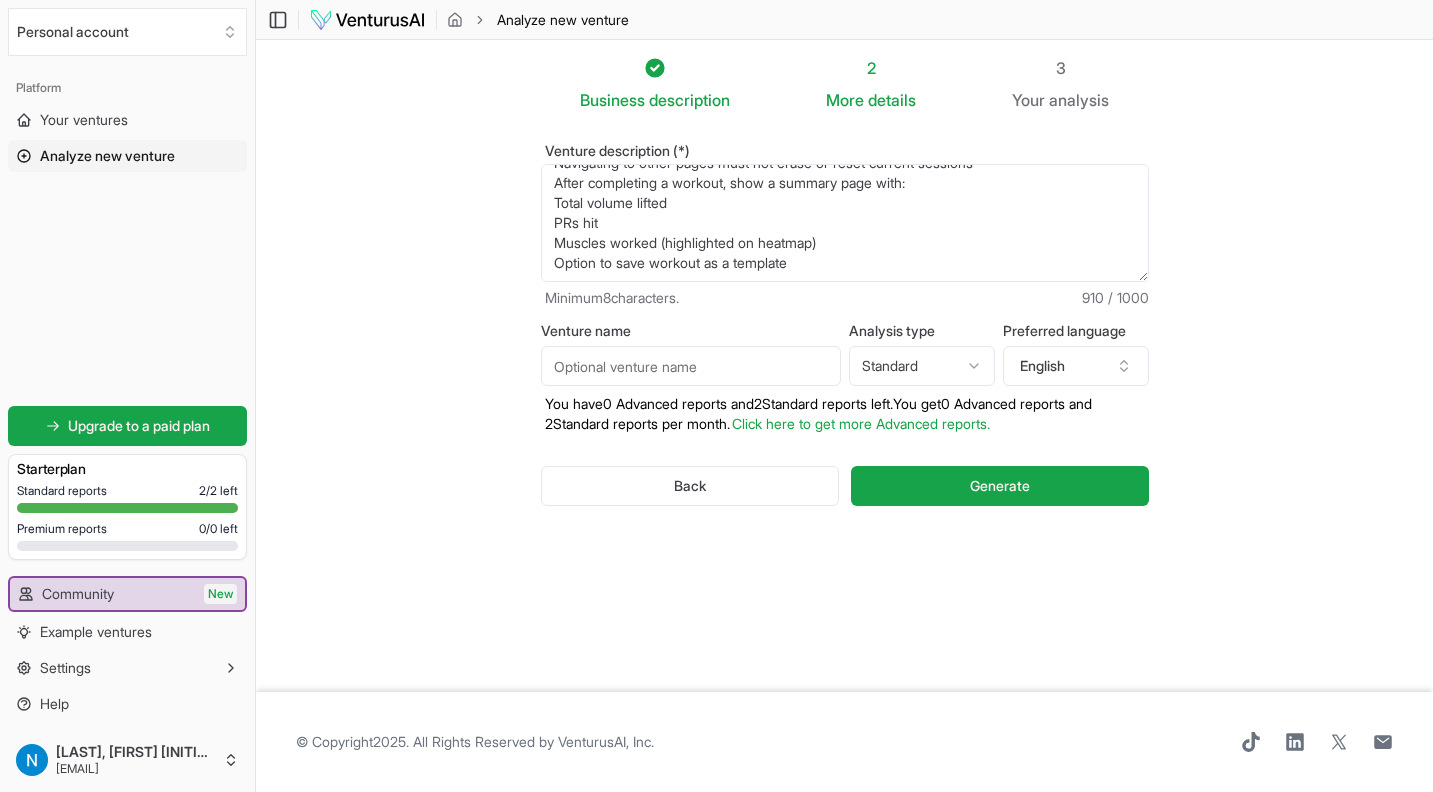 scroll, scrollTop: 260, scrollLeft: 0, axis: vertical 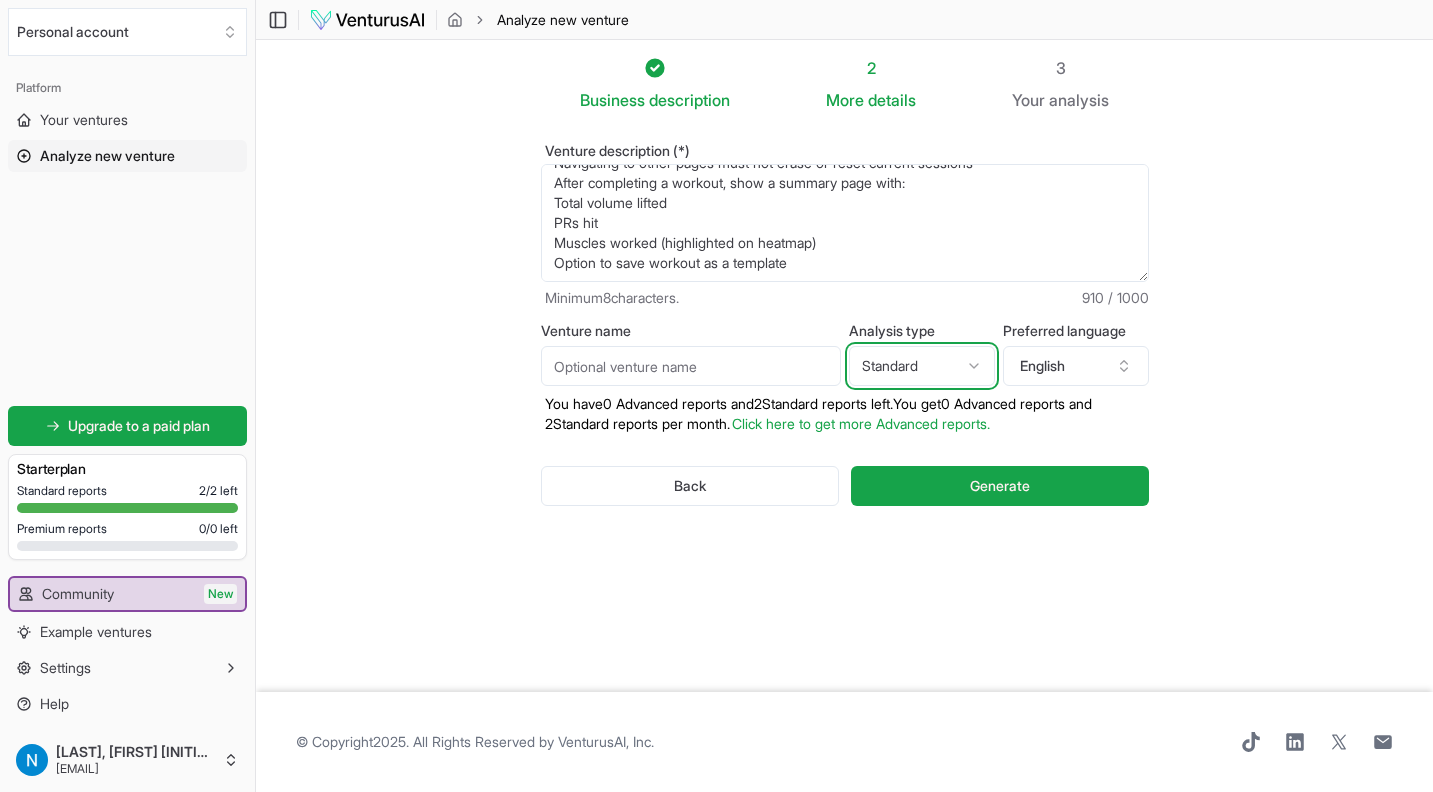 click on "We value your privacy We use cookies to enhance your browsing experience, serve personalized ads or content, and analyze our traffic. By clicking "Accept All", you consent to our use of cookies. Customize    Accept All Customize Consent Preferences   We use cookies to help you navigate efficiently and perform certain functions. You will find detailed information about all cookies under each consent category below. The cookies that are categorized as "Necessary" are stored on your browser as they are essential for enabling the basic functionalities of the site. ...  Show more Necessary Always Active Necessary cookies are required to enable the basic features of this site, such as providing secure log-in or adjusting your consent preferences. These cookies do not store any personally identifiable data. Cookie cookieyes-consent Duration 1 year Description Cookie __cf_bm Duration 1 hour Description This cookie, set by Cloudflare, is used to support Cloudflare Bot Management.  Cookie _cfuvid Duration session lidc" at bounding box center [716, 396] 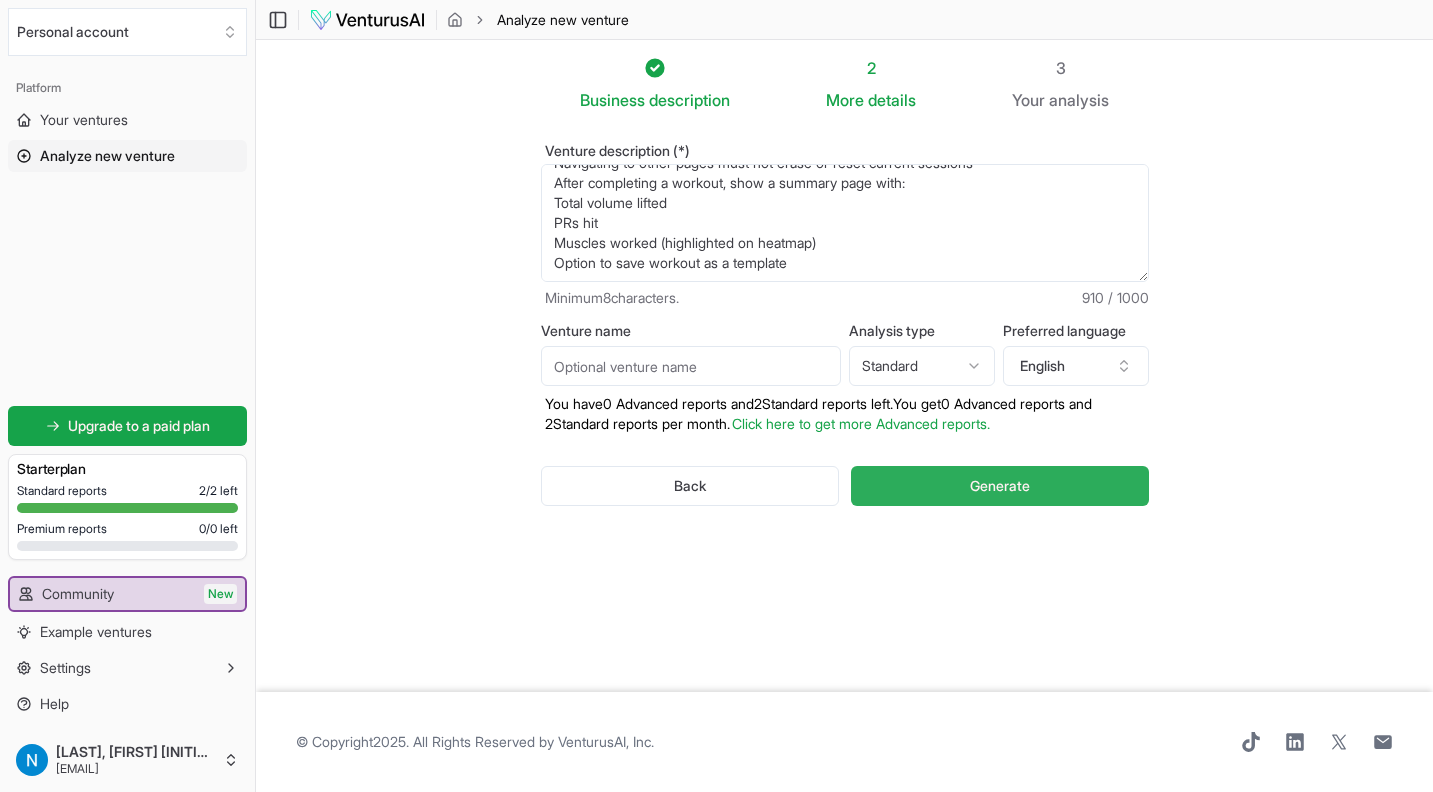 click on "Generate" at bounding box center [1000, 486] 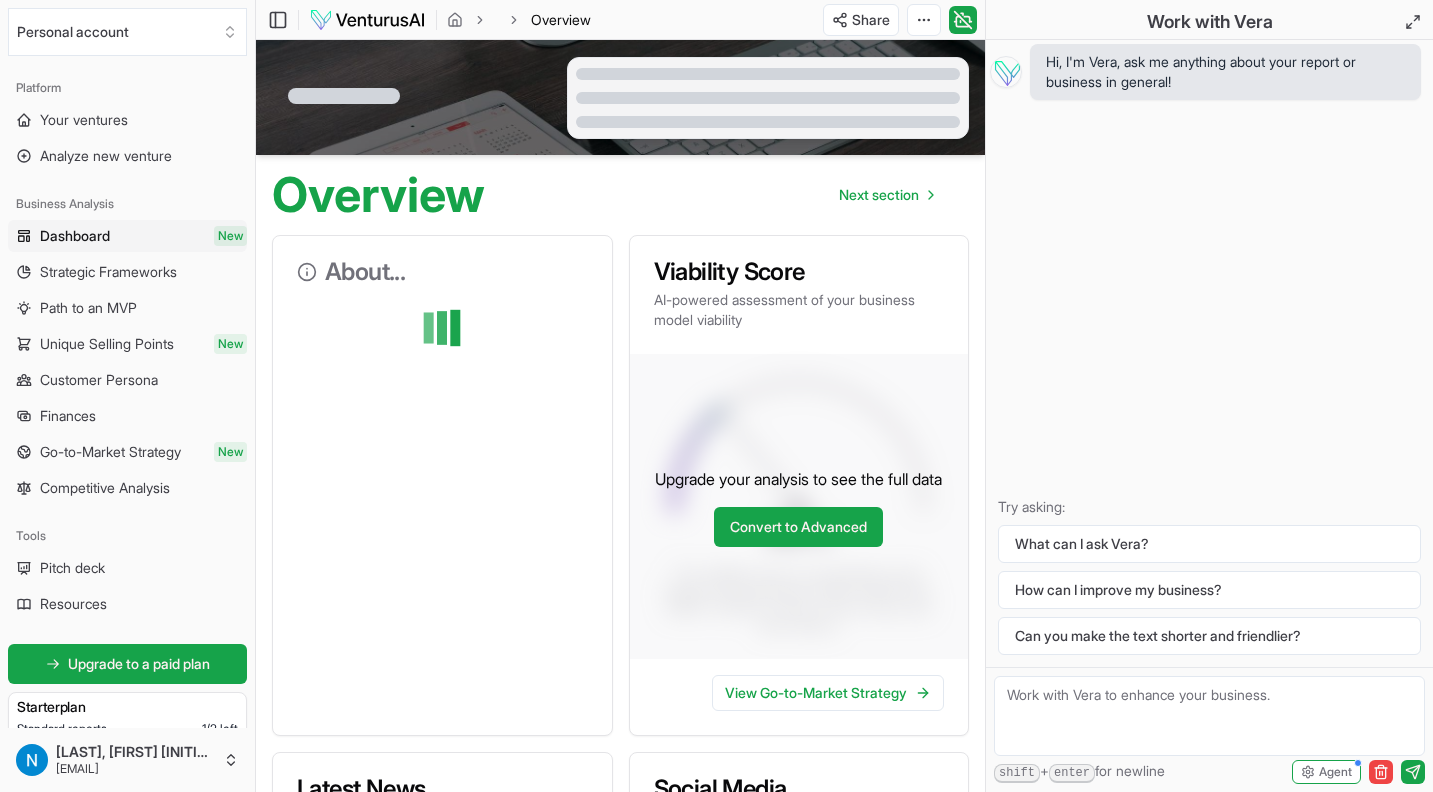 click on "About  ... Viability Score AI-powered assessment of your business model viability 28 % The viability score is a proprietary score based on the business model, market size, SWOT, PESTEL, Porter's Five Forces, and other factors. Upgrade your analysis to see the full data Convert to Advanced View Go-to-Market Strategy Latest News Recent industry news and updates Lorem Ipsum Dolor Sit Amet Consectetur adipiscing elit, sed do eiusmod tempor incididunt ut labore et dolore magna aliqua. Sample Source • Dec 31, 2023 Ut Enim Ad Minim Veniam Quis nostrud exercitation ullamco laboris nisi ut aliquip ex ea commodo consequat. Placeholder News • Jan 1, 2024 Duis Aute Irure Dolor in Reprehenderit Voluptate velit esse cillum dolore eu fugiat nulla pariatur. Example Feed • Jan 2, 2024 Excepteur Sint Occaecat Cupidatat Non proident, sunt in culpa qui officia deserunt mollit anim id est laborum. Sample Source • Jan 3, 2024 Subscribe to a paid Plan to unlock this feature and more. View Plans Social Media   your business" at bounding box center [620, 1295] 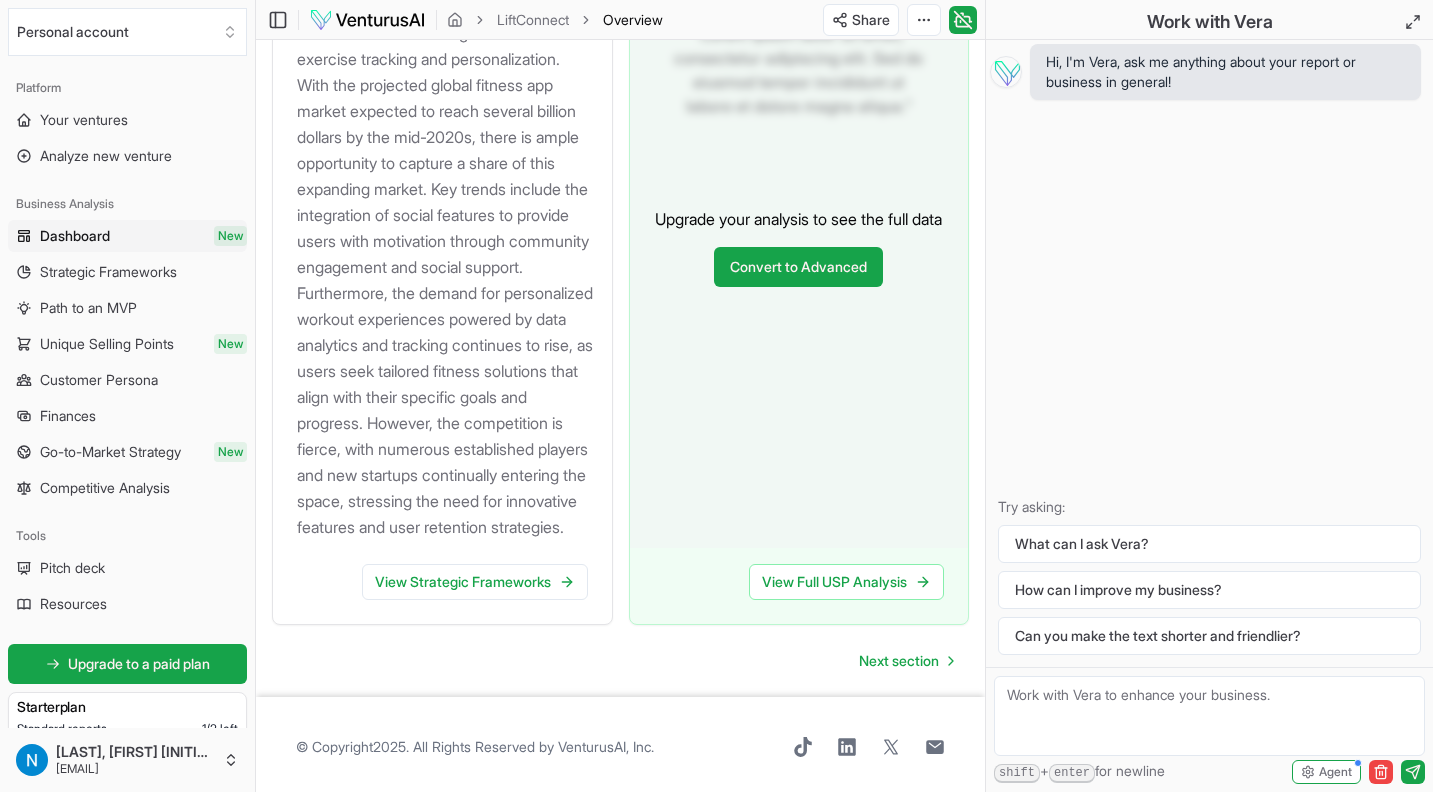 scroll, scrollTop: 2405, scrollLeft: 0, axis: vertical 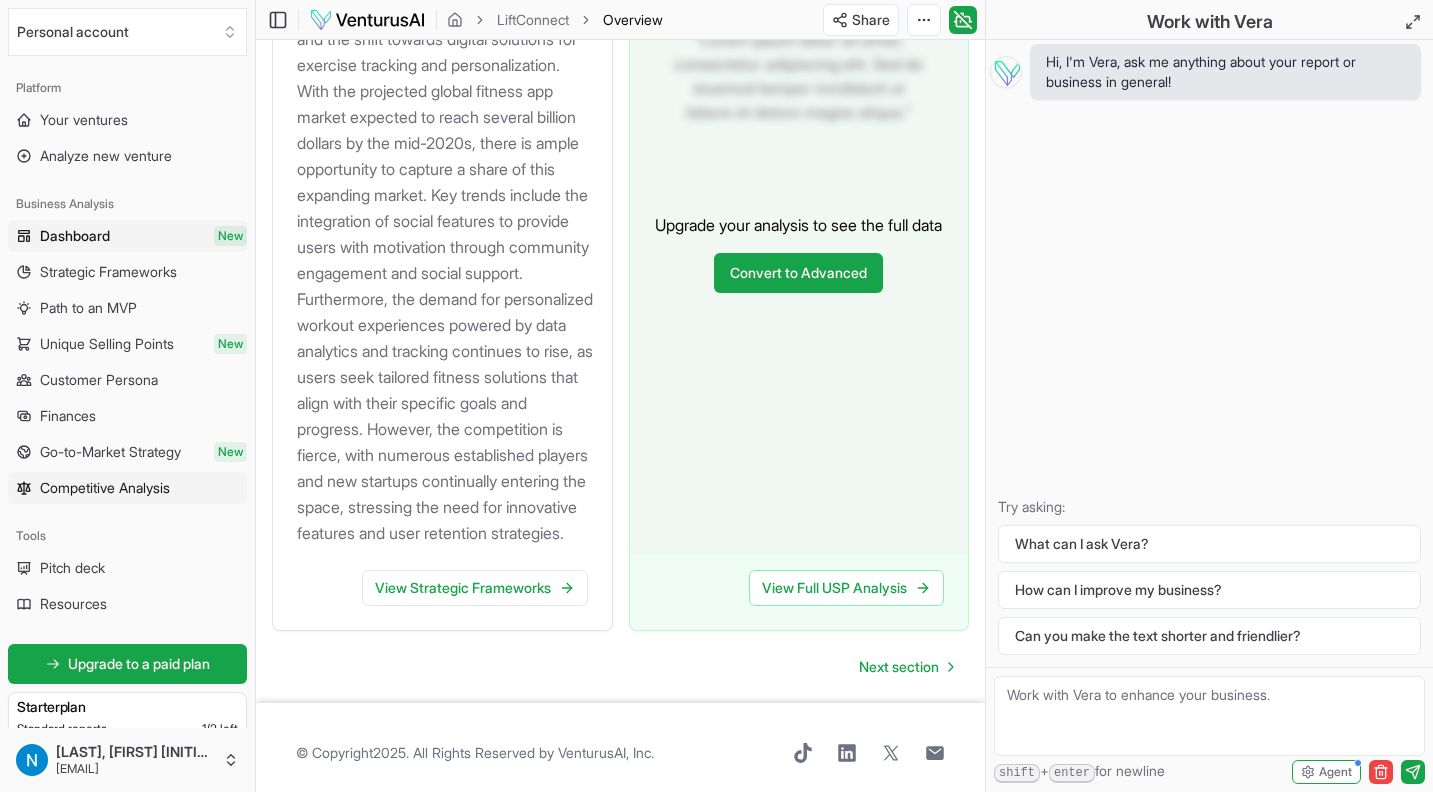 click on "Competitive Analysis" at bounding box center (105, 488) 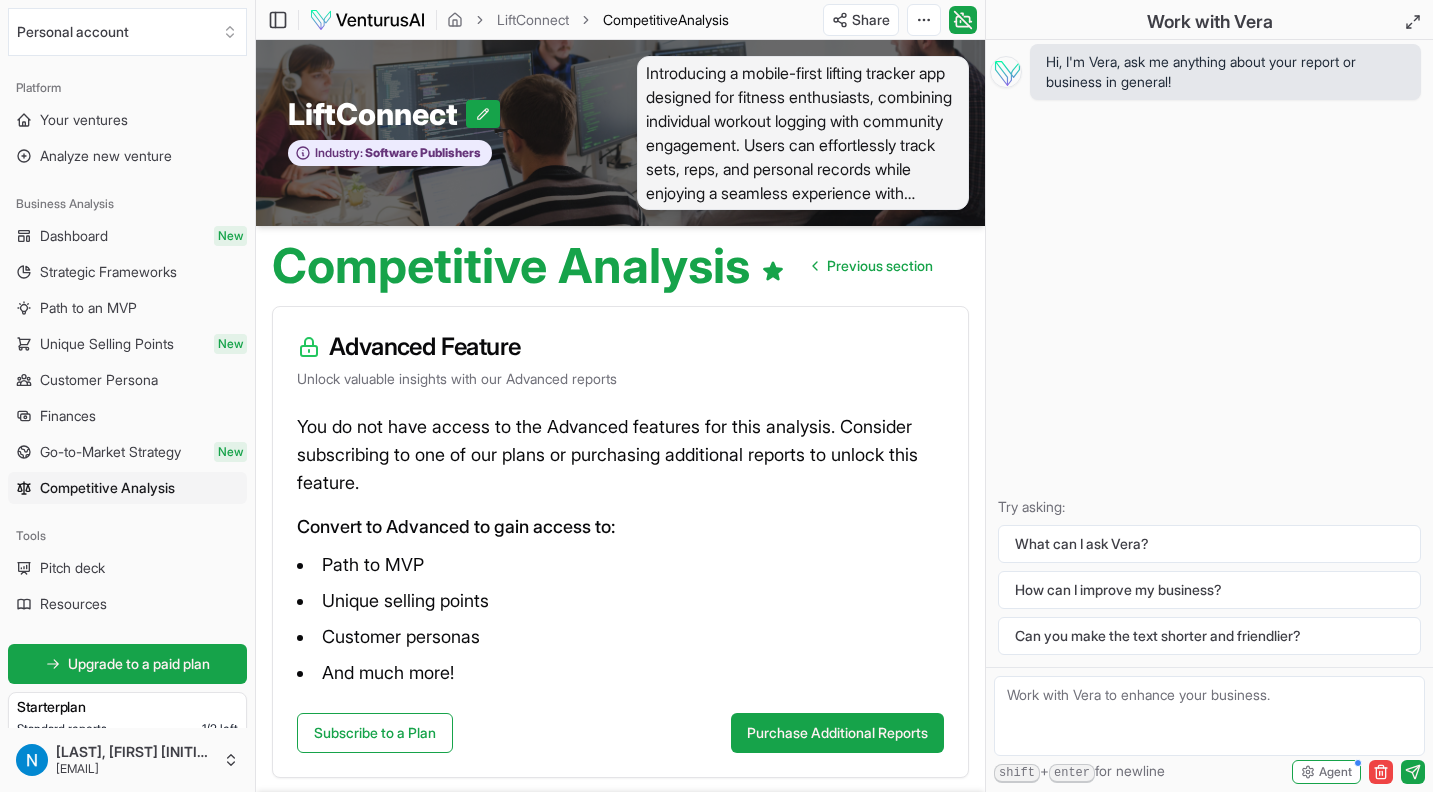 scroll, scrollTop: 102, scrollLeft: 0, axis: vertical 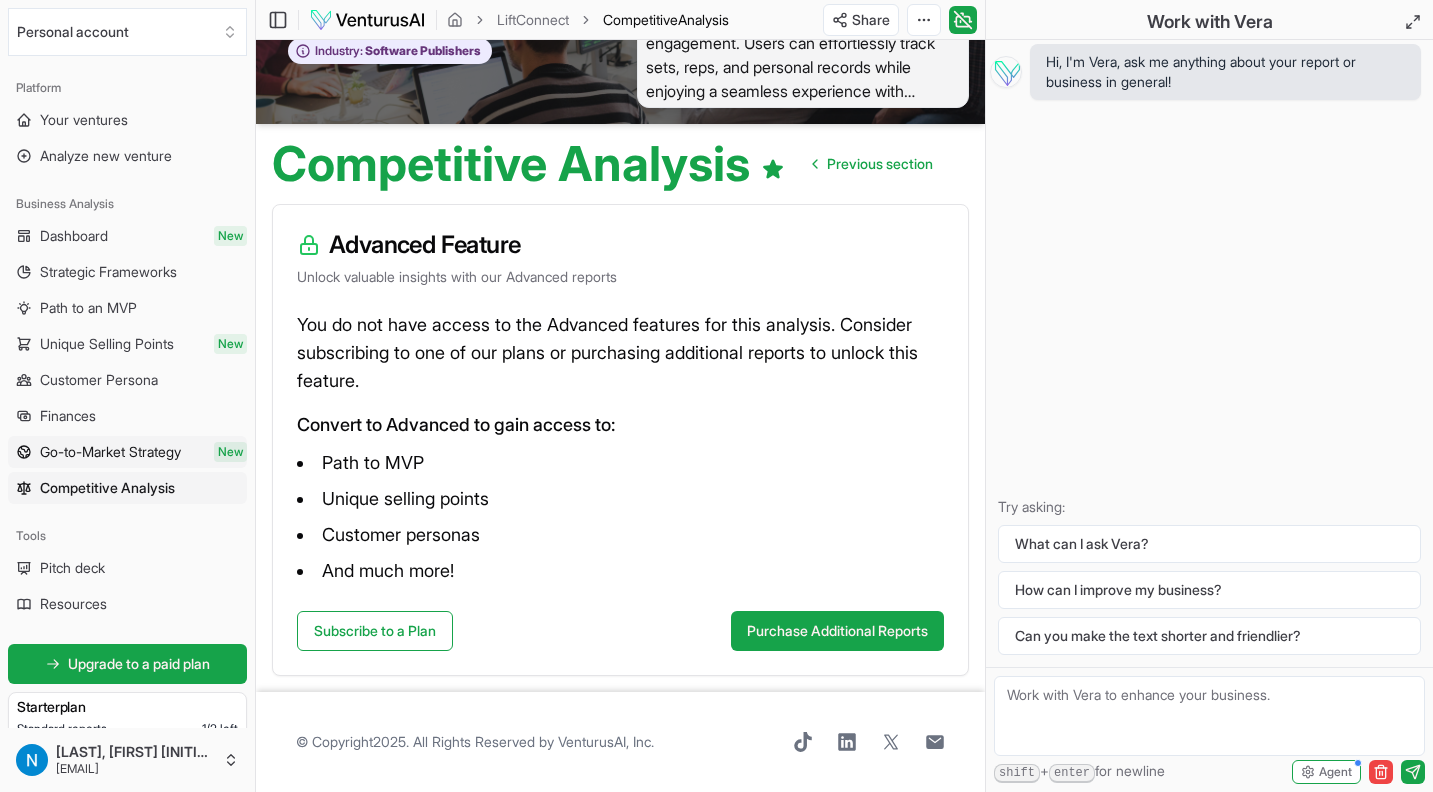 click on "Go-to-Market Strategy" at bounding box center [110, 452] 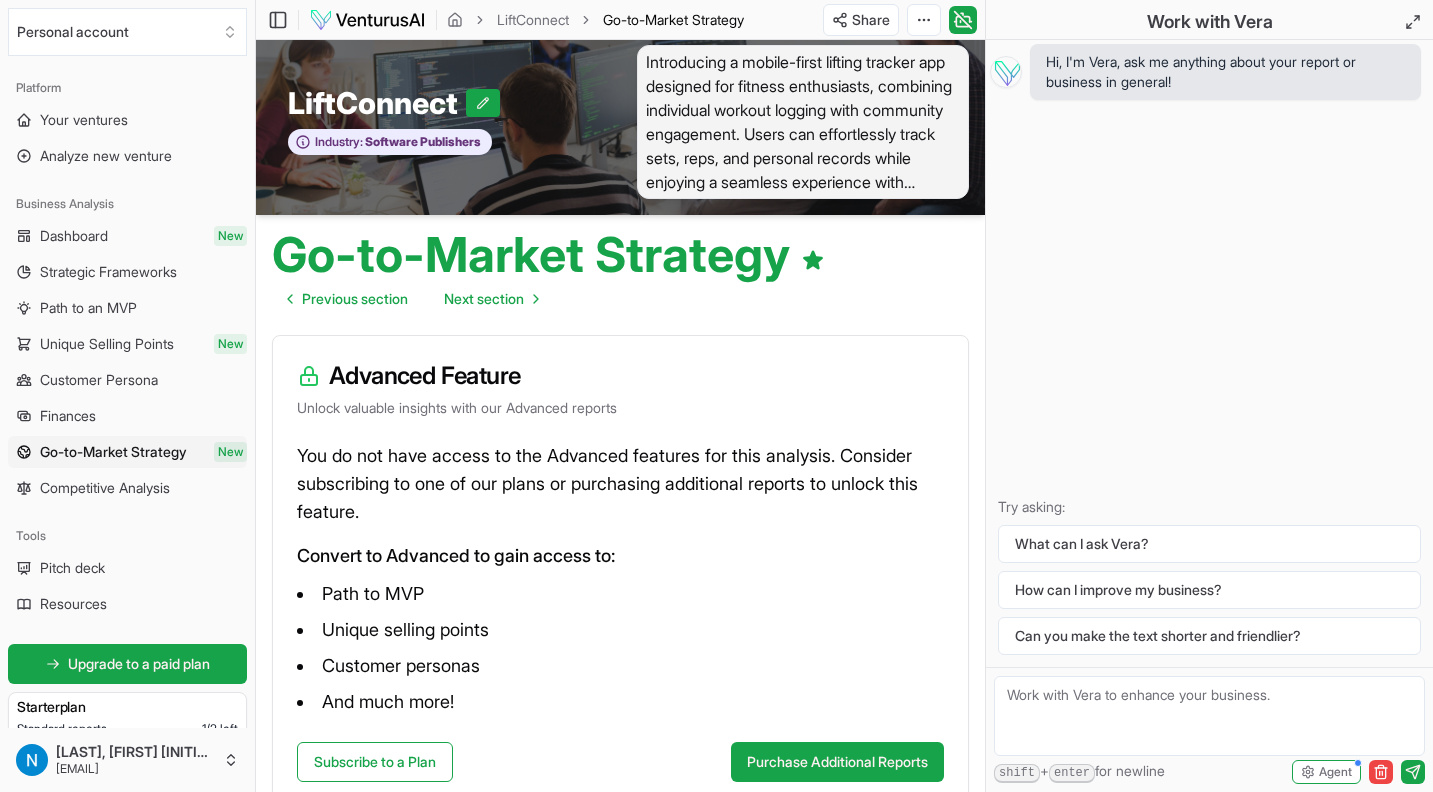 scroll, scrollTop: 0, scrollLeft: 0, axis: both 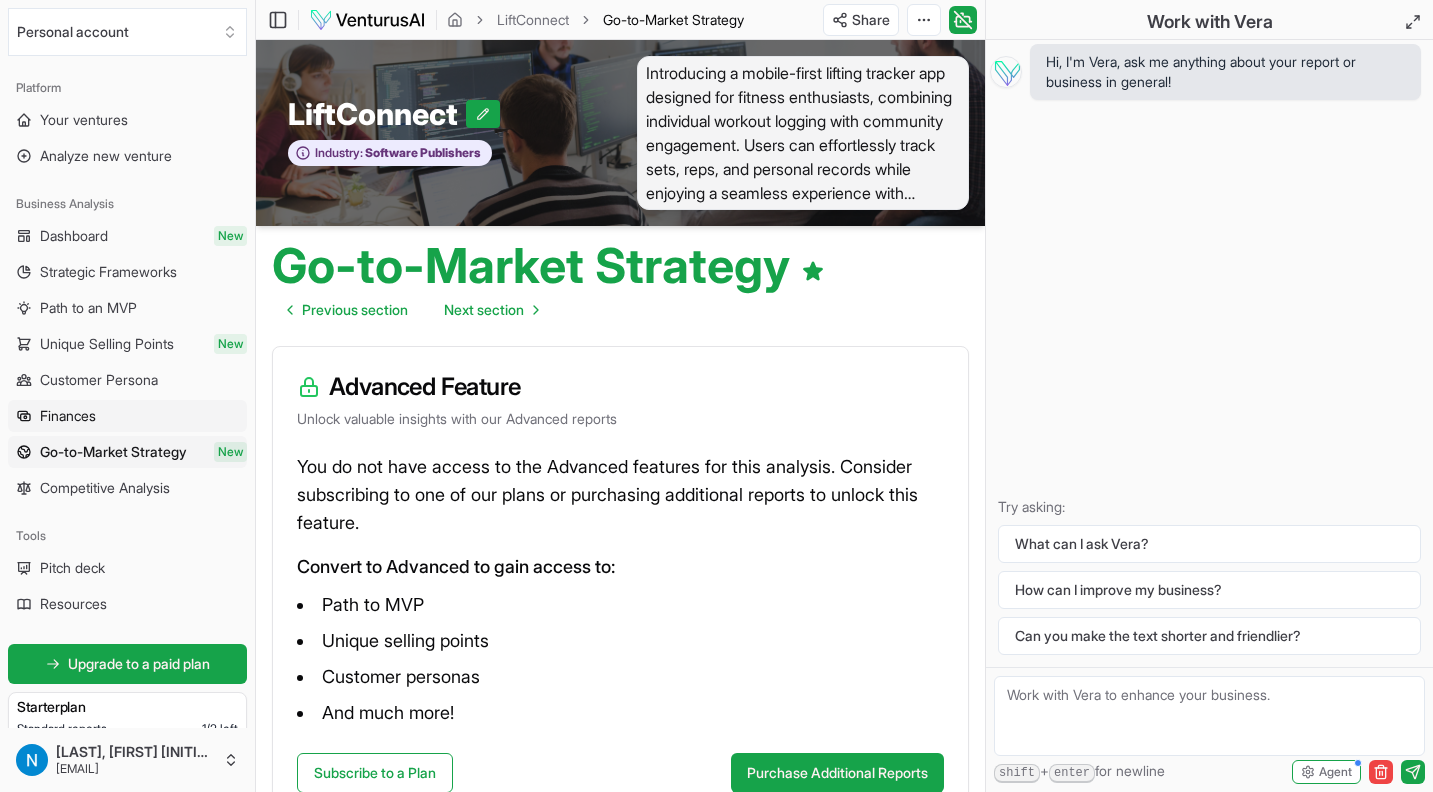 click on "Finances" at bounding box center [127, 416] 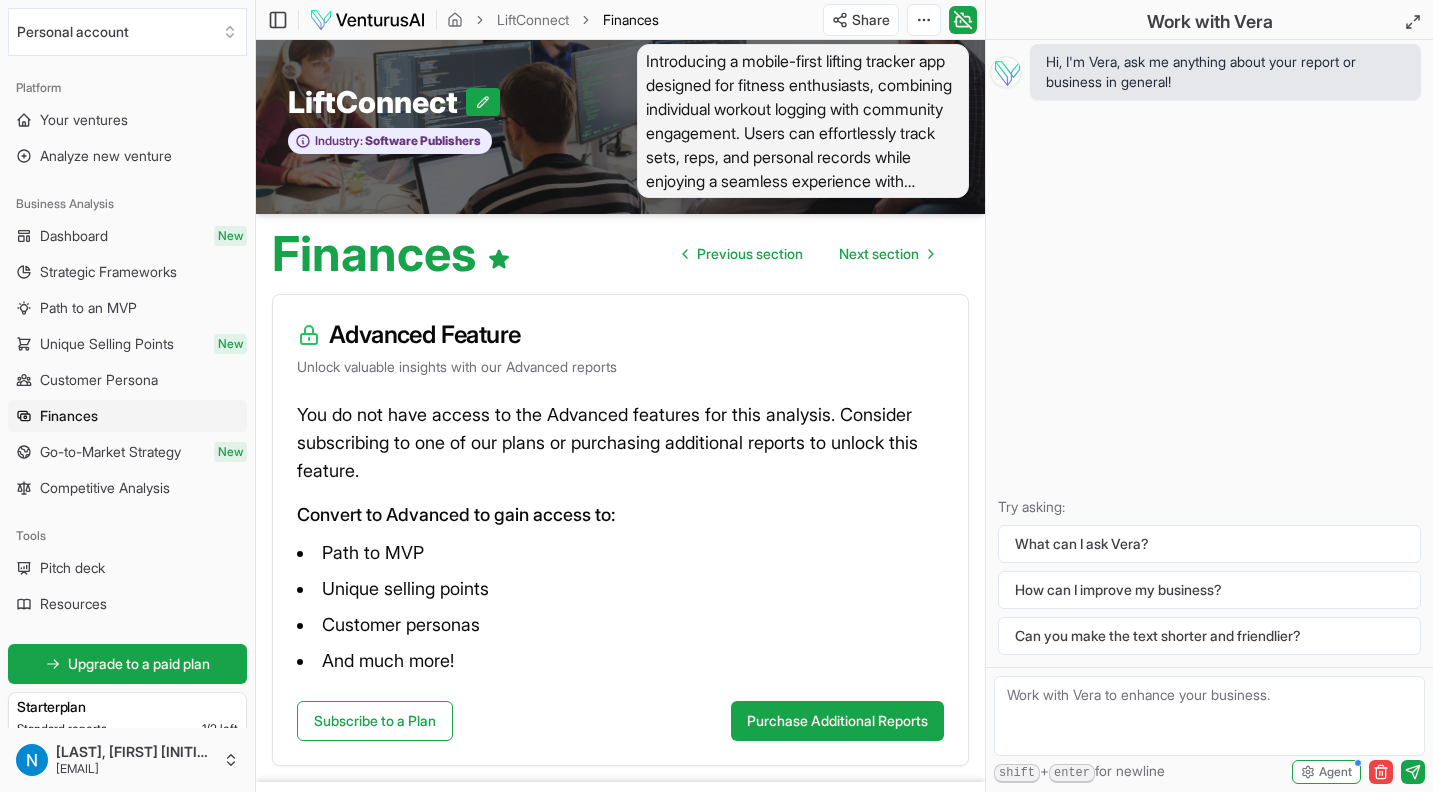 scroll, scrollTop: 0, scrollLeft: 0, axis: both 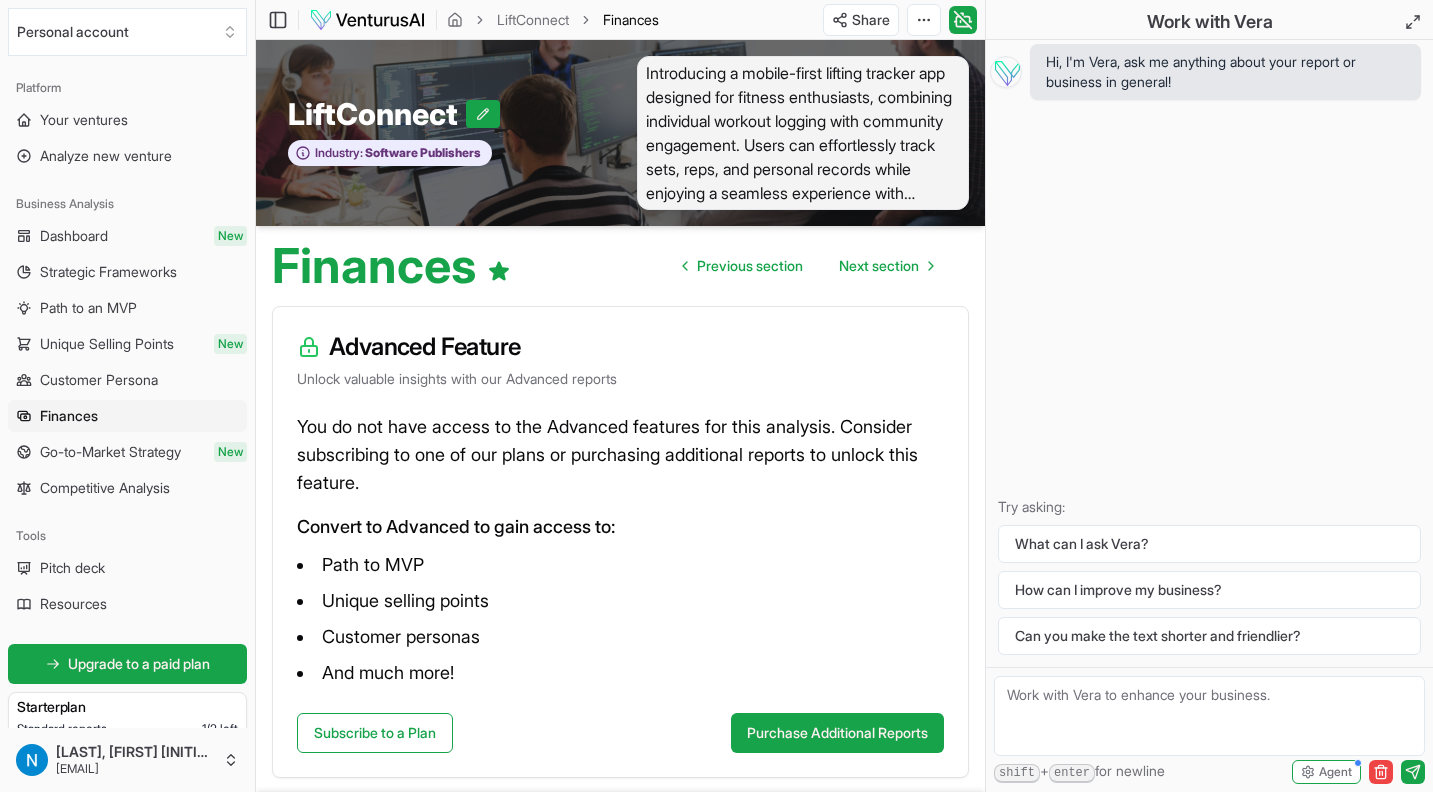 click at bounding box center [367, 20] 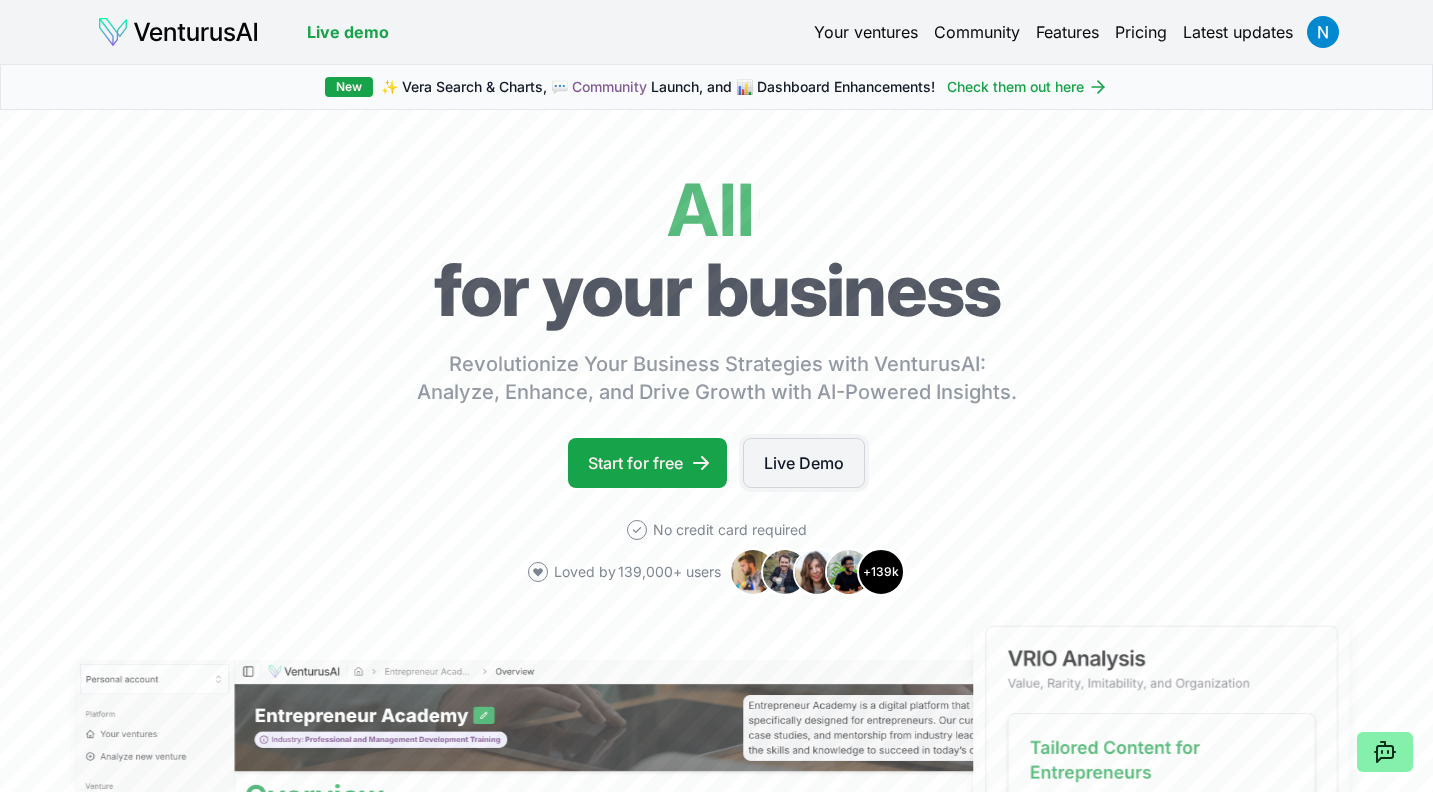click on "Live Demo" at bounding box center [804, 463] 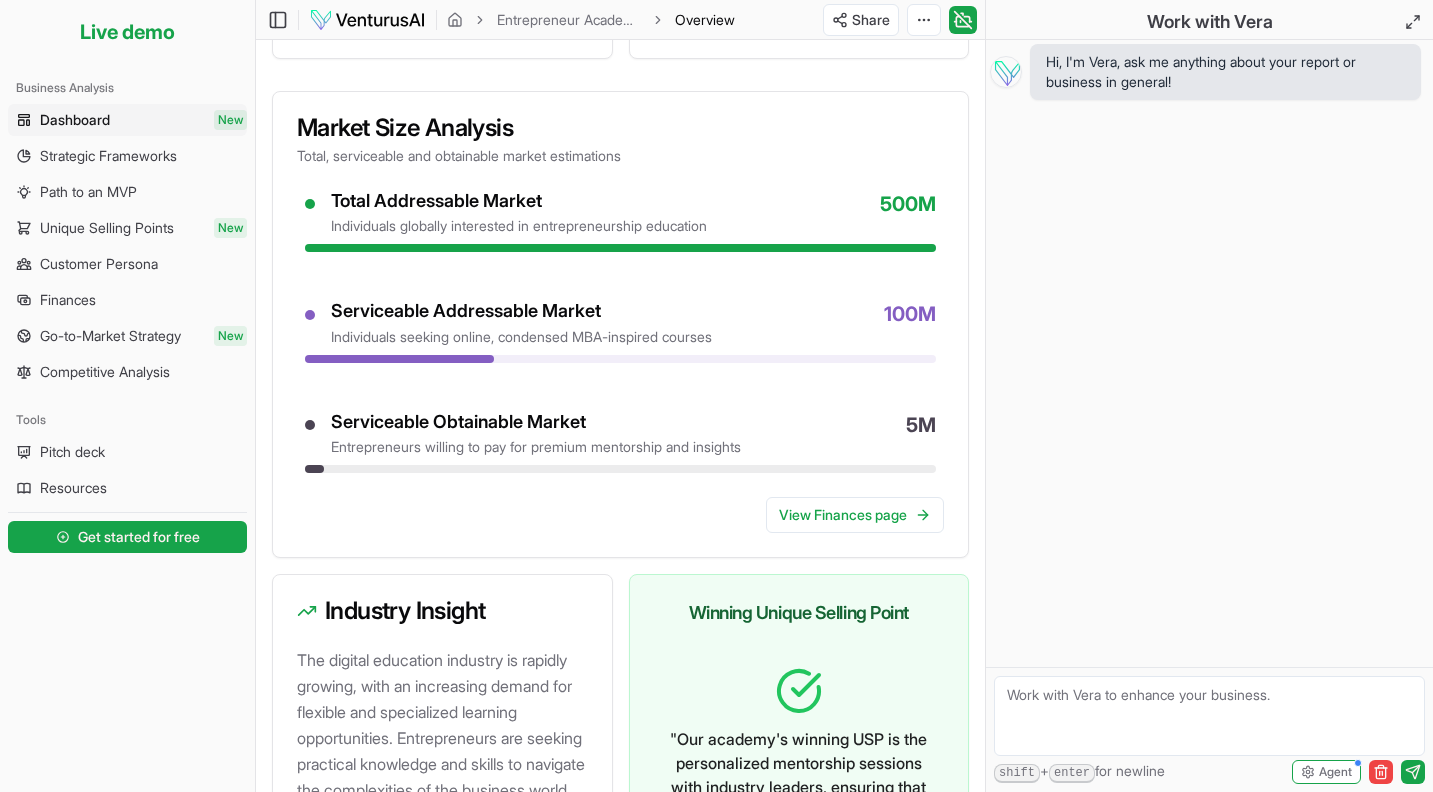 scroll, scrollTop: 775, scrollLeft: 0, axis: vertical 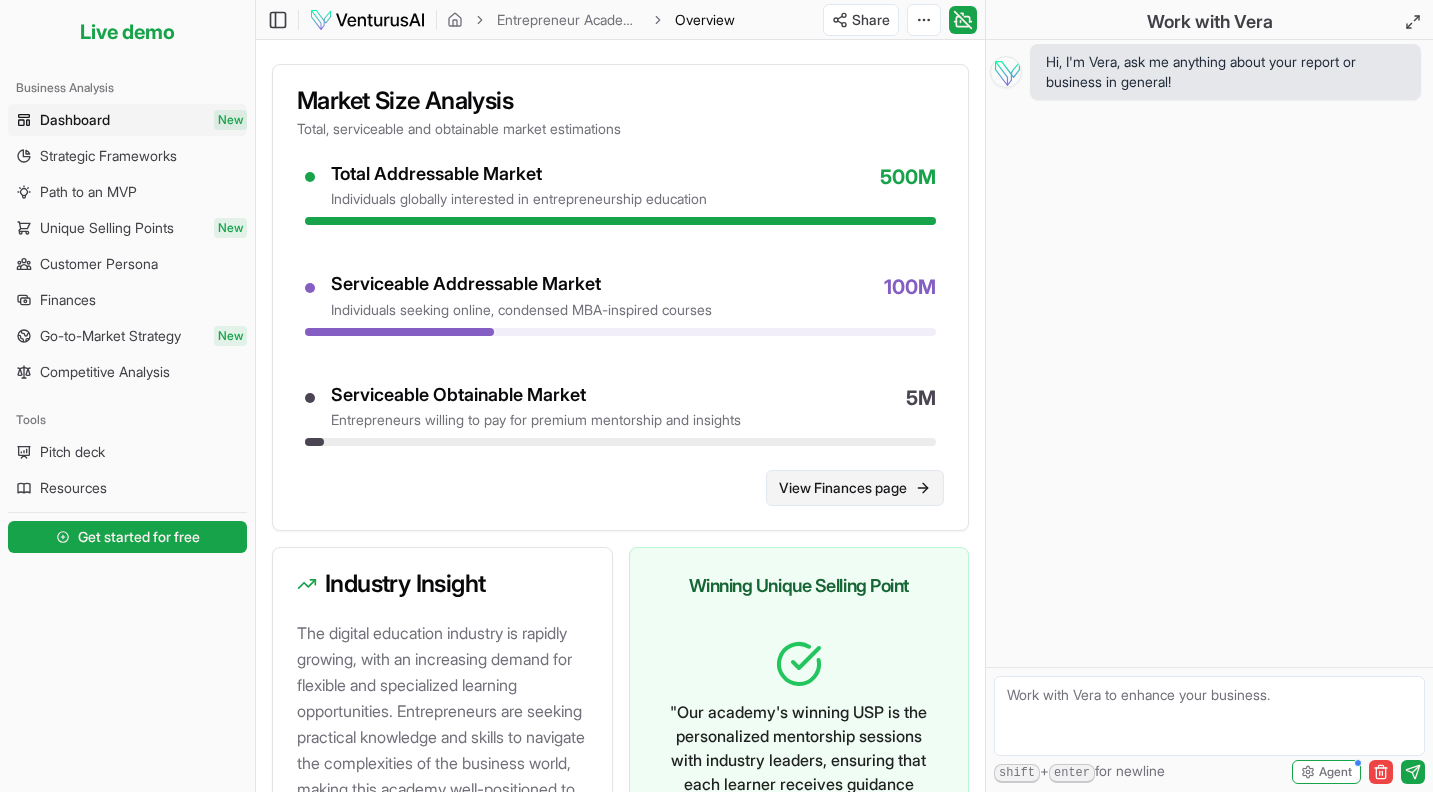 click on "View Finances page" at bounding box center [855, 488] 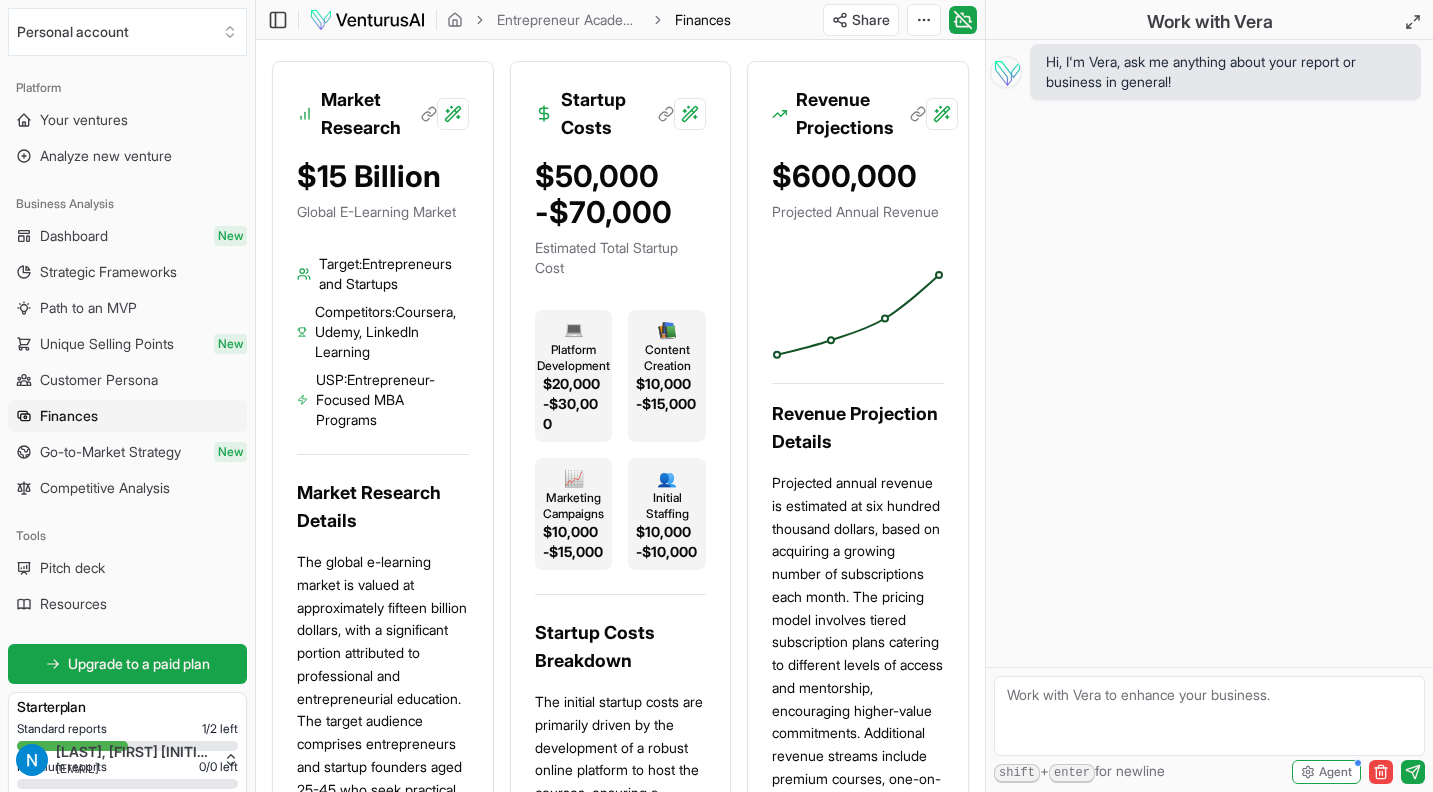 scroll, scrollTop: 0, scrollLeft: 0, axis: both 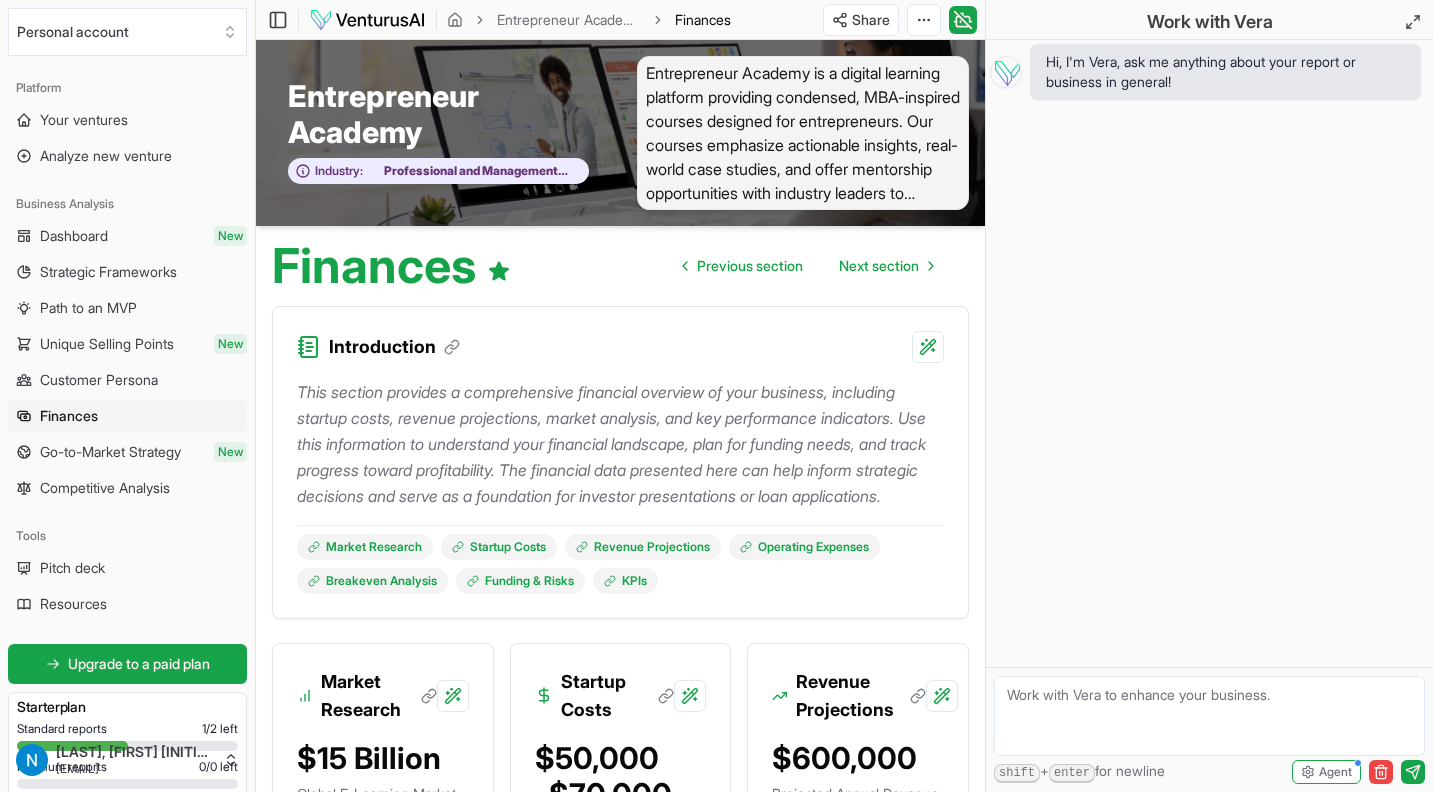 click at bounding box center (367, 20) 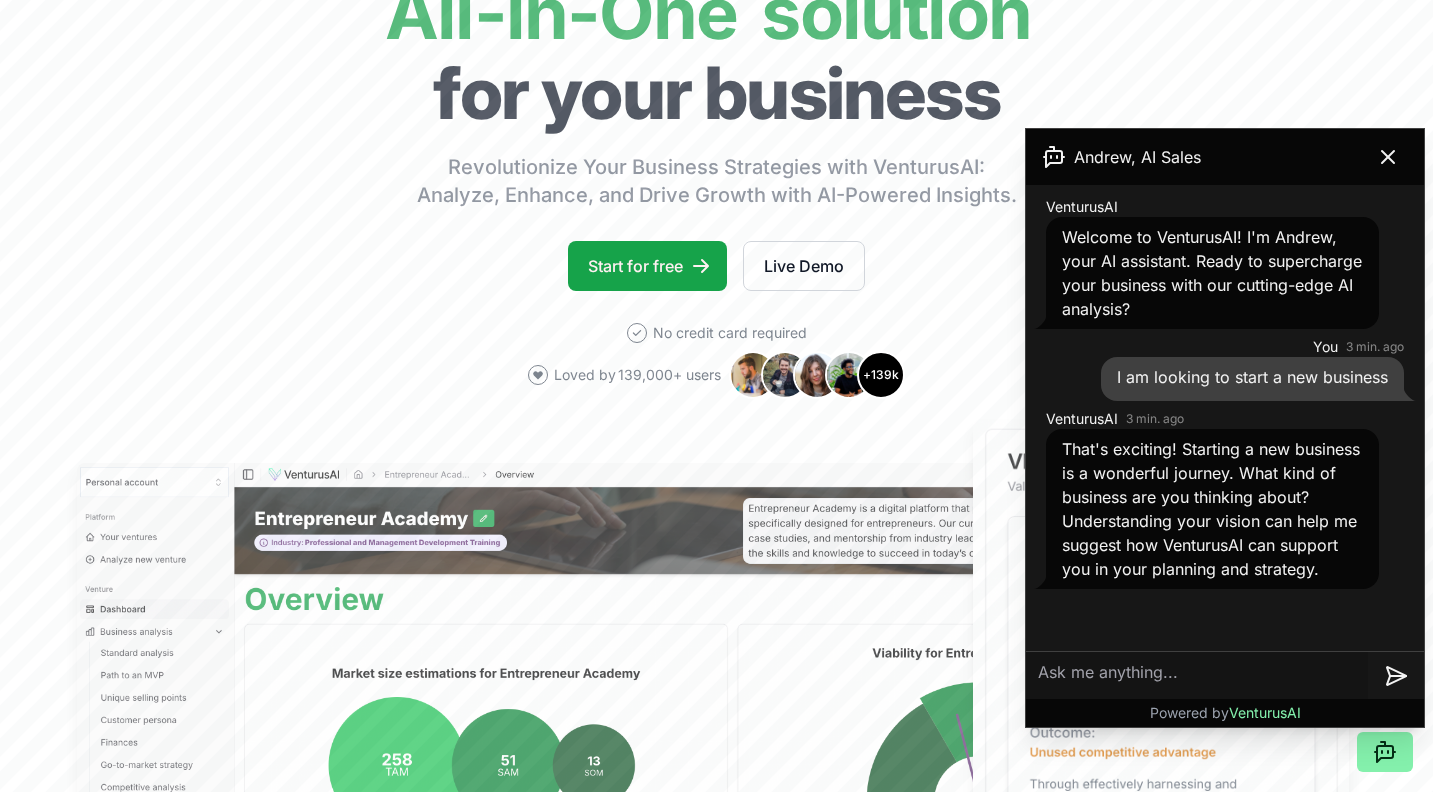 scroll, scrollTop: 199, scrollLeft: 0, axis: vertical 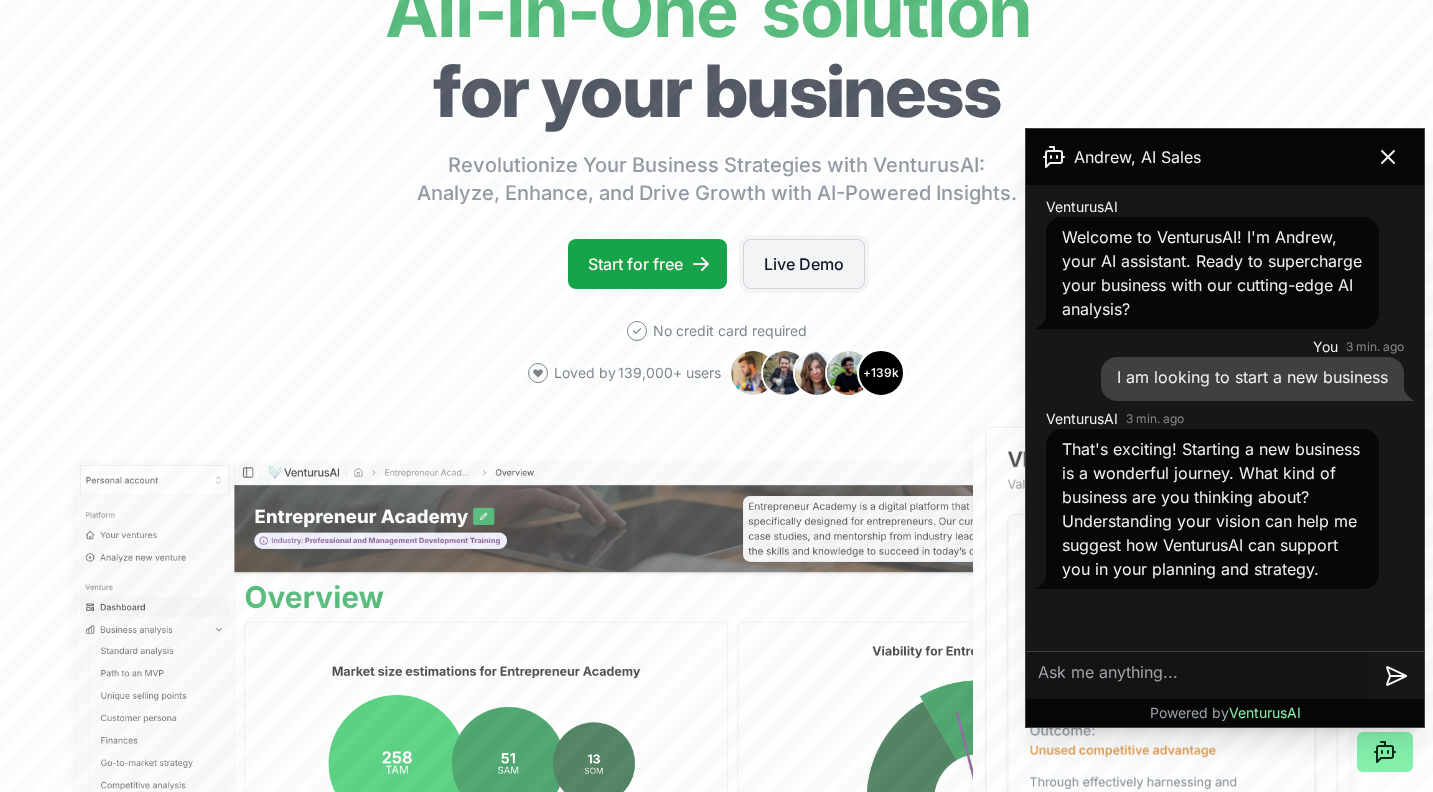 click on "Live Demo" at bounding box center [804, 264] 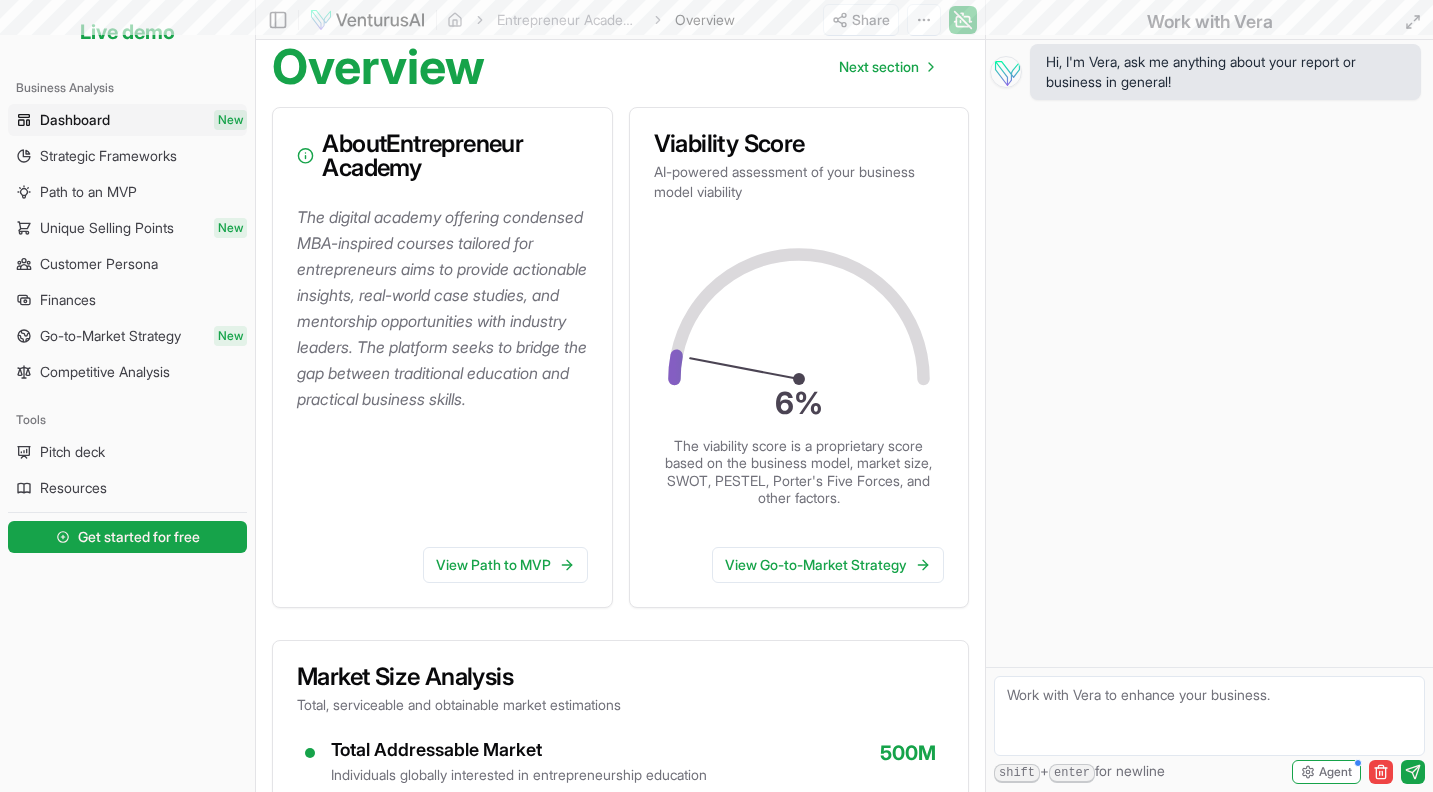 scroll, scrollTop: 0, scrollLeft: 0, axis: both 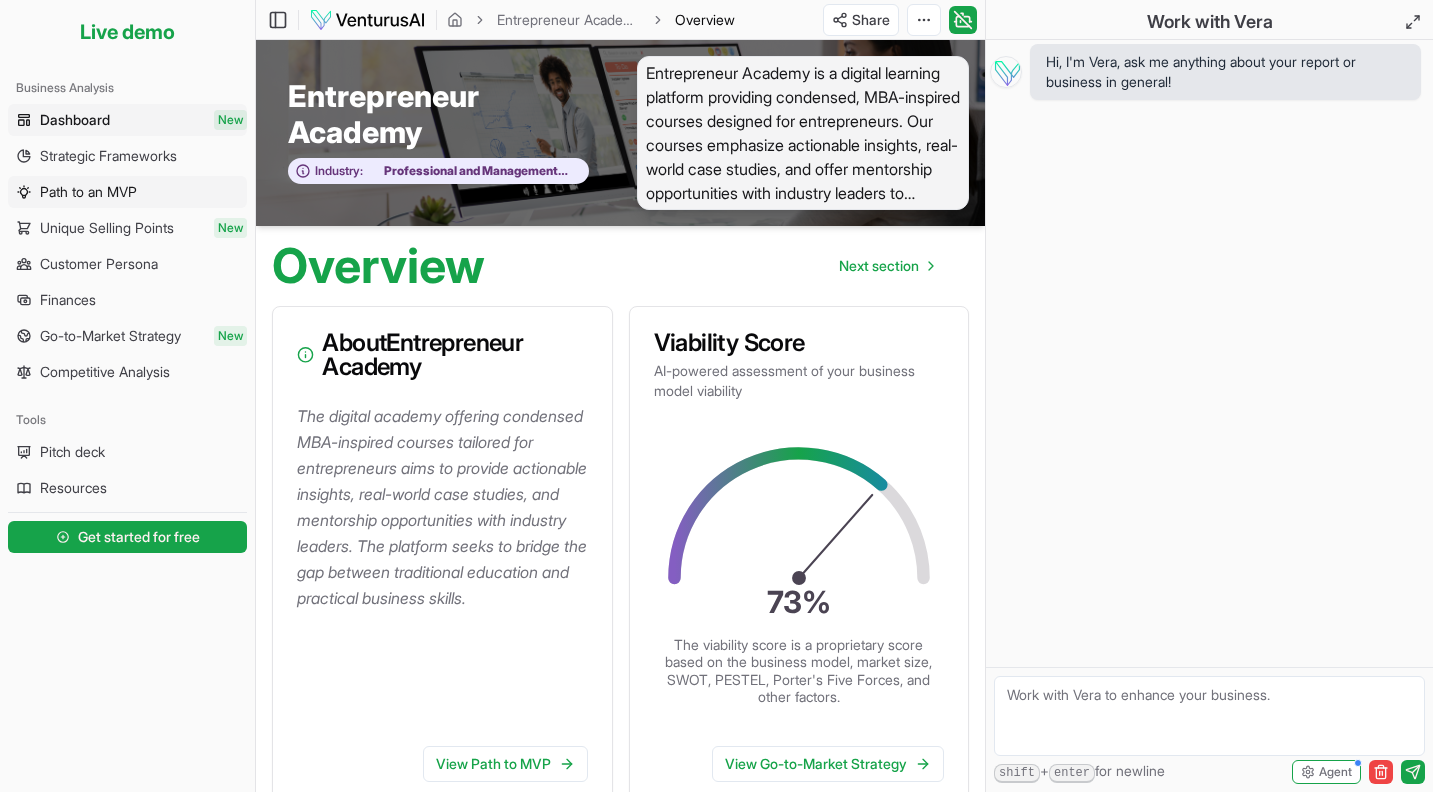 click on "Path to an MVP" at bounding box center [88, 192] 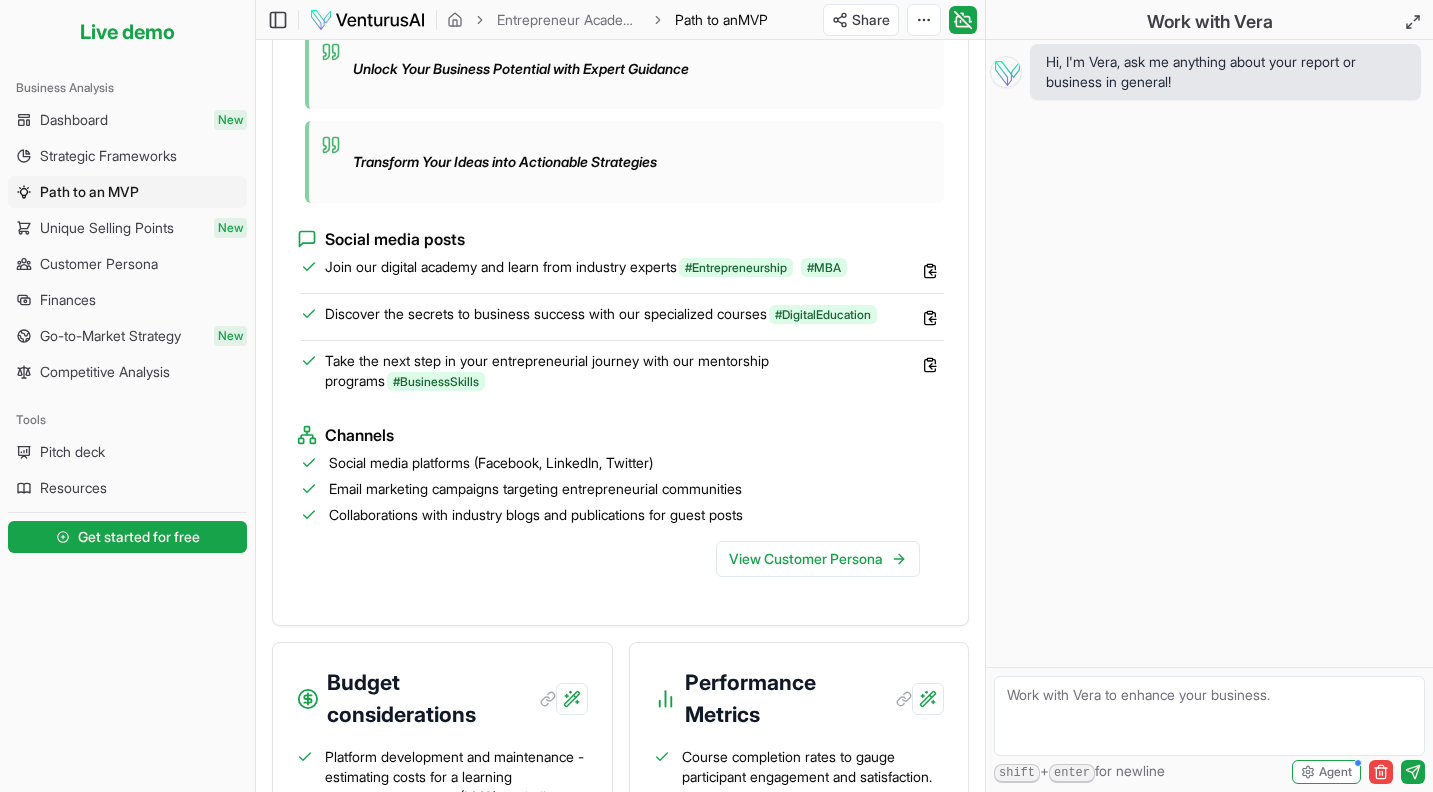 scroll, scrollTop: 1986, scrollLeft: 0, axis: vertical 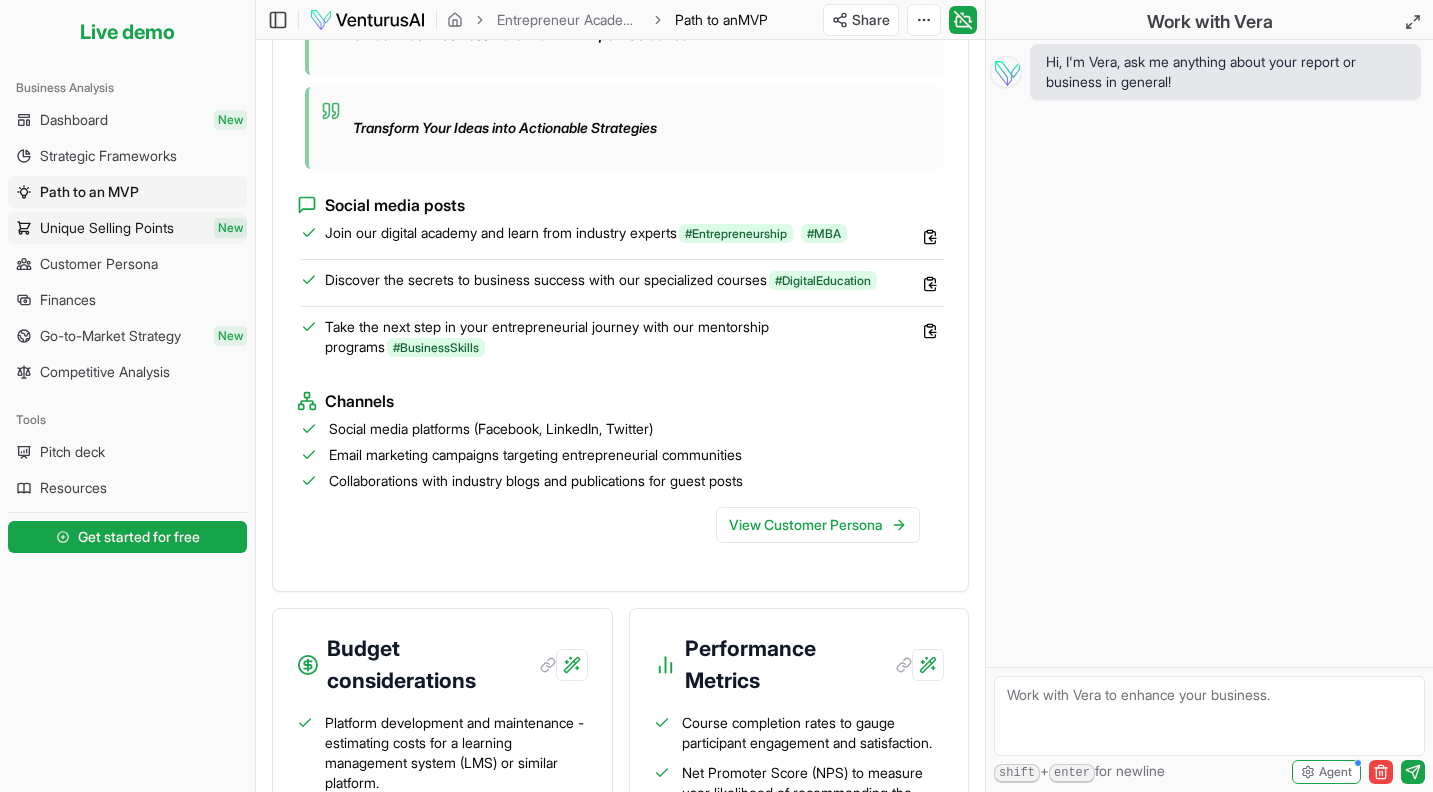 click on "Unique Selling Points" at bounding box center [107, 228] 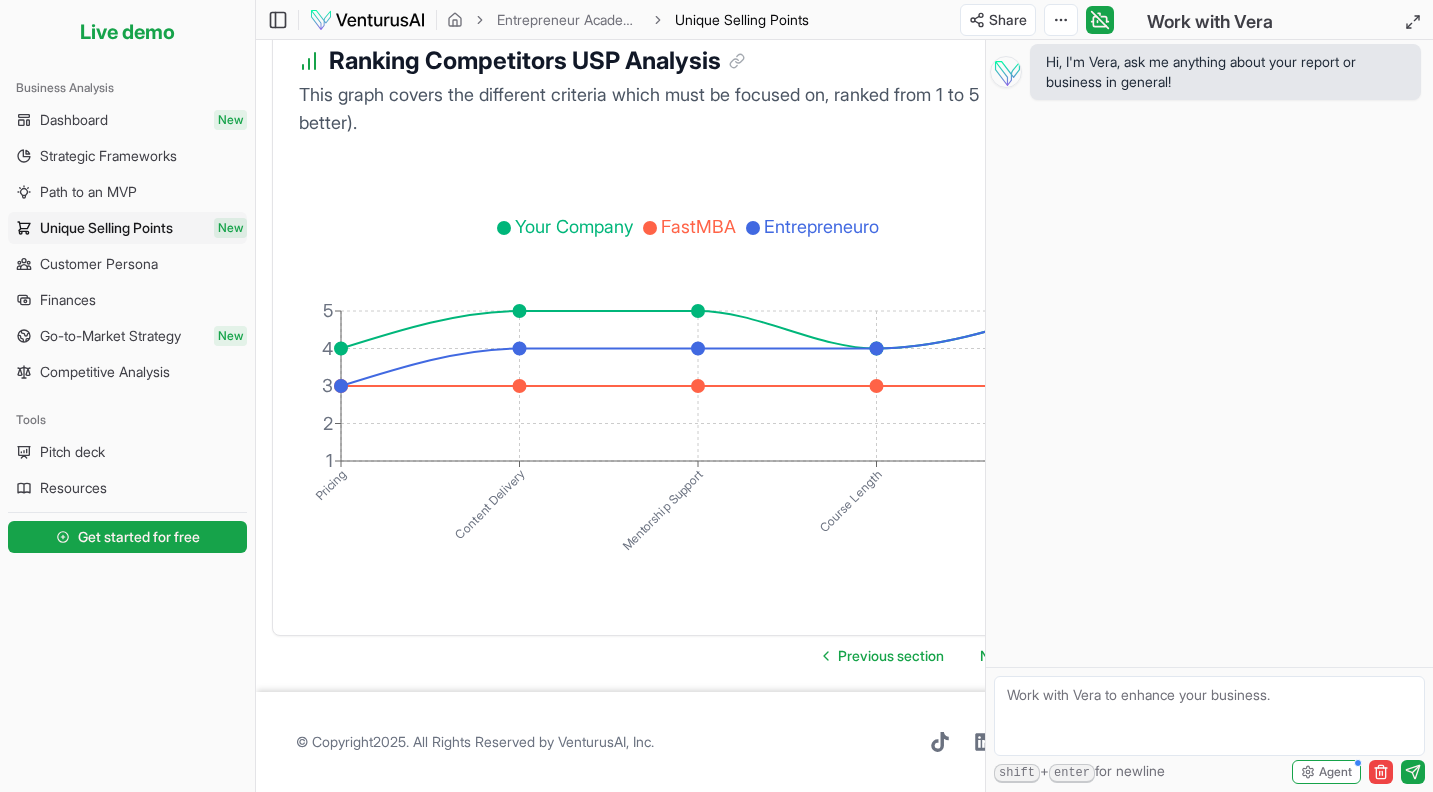 scroll, scrollTop: 4056, scrollLeft: 0, axis: vertical 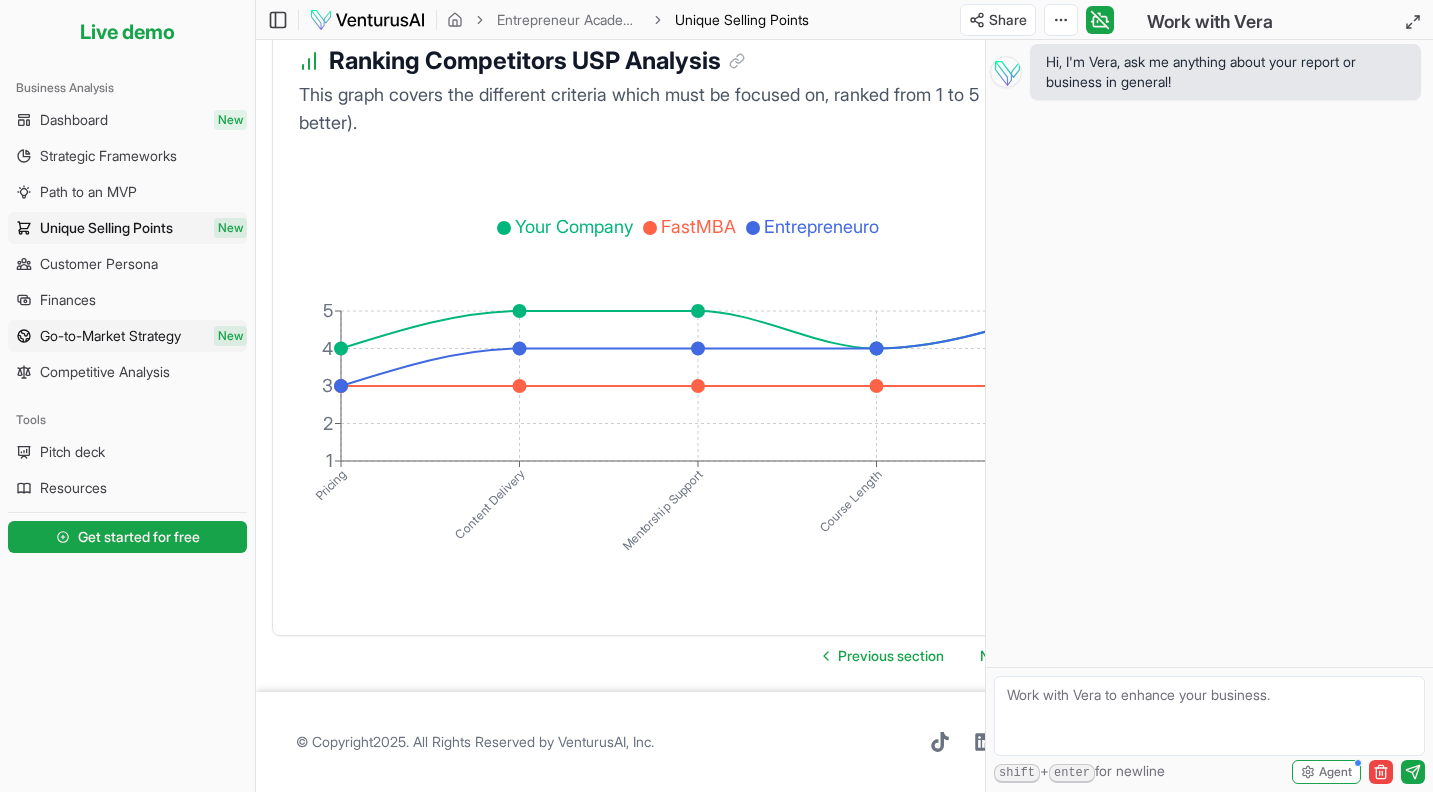 click on "Go-to-Market Strategy" at bounding box center (110, 336) 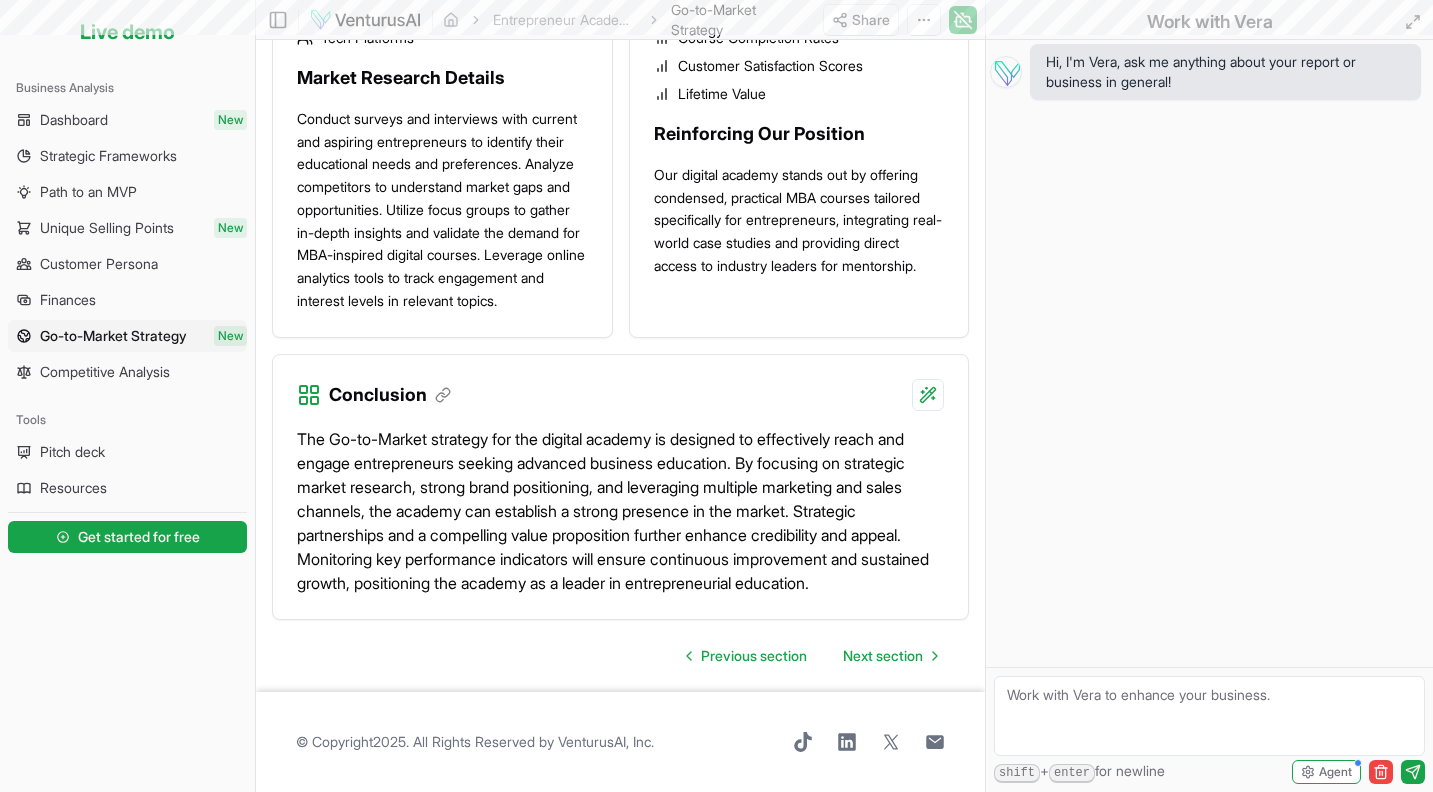 scroll, scrollTop: 0, scrollLeft: 0, axis: both 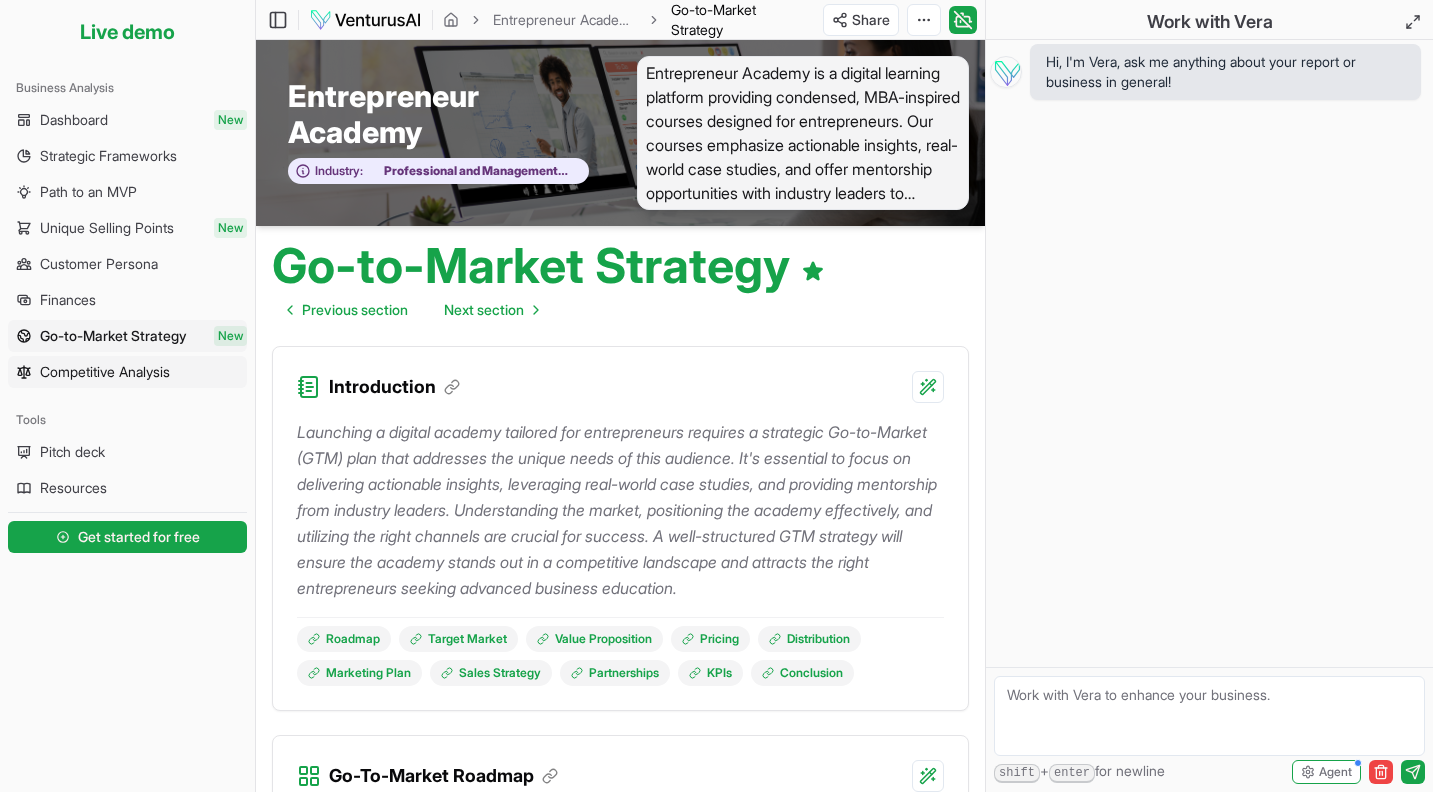 click on "Competitive Analysis" at bounding box center [105, 372] 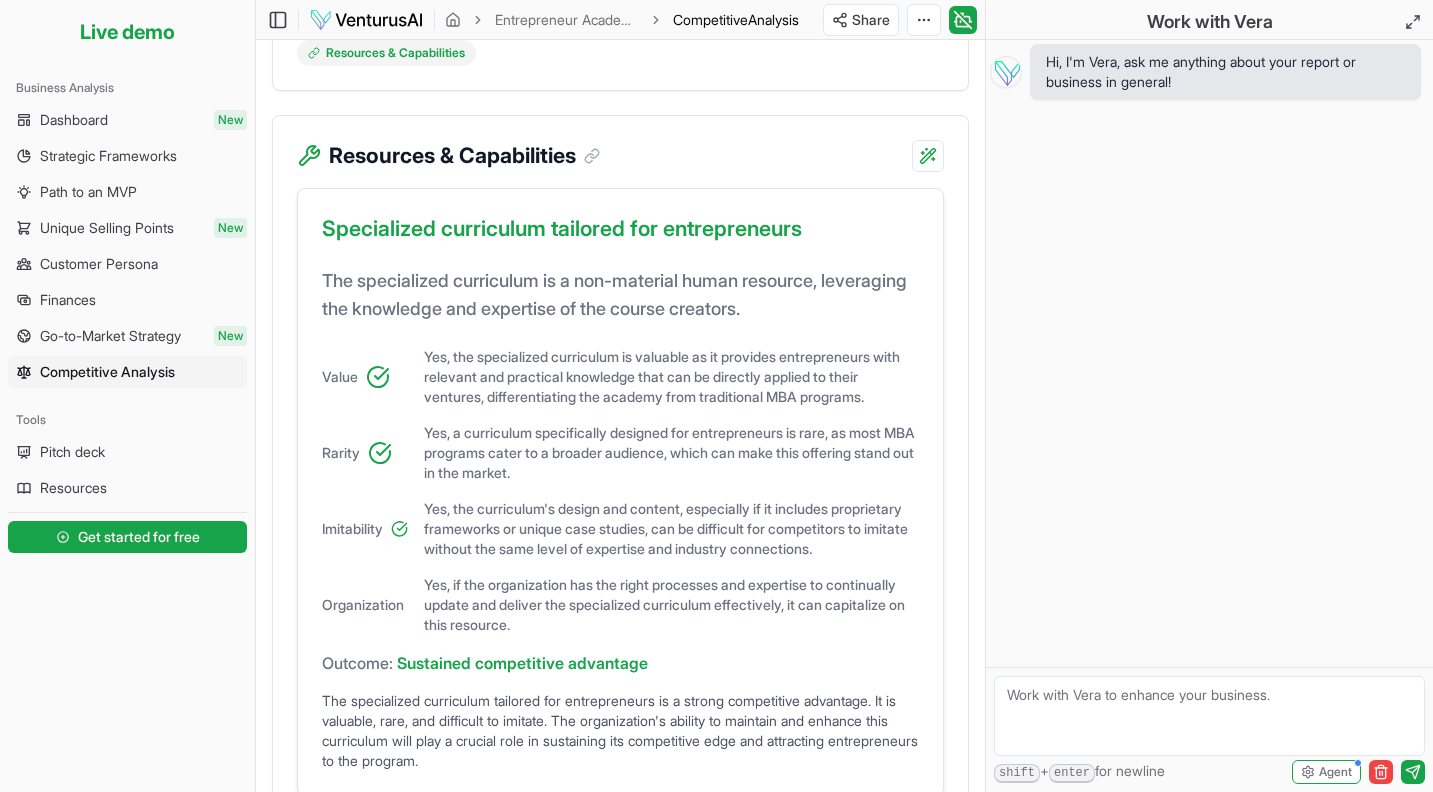scroll, scrollTop: 0, scrollLeft: 0, axis: both 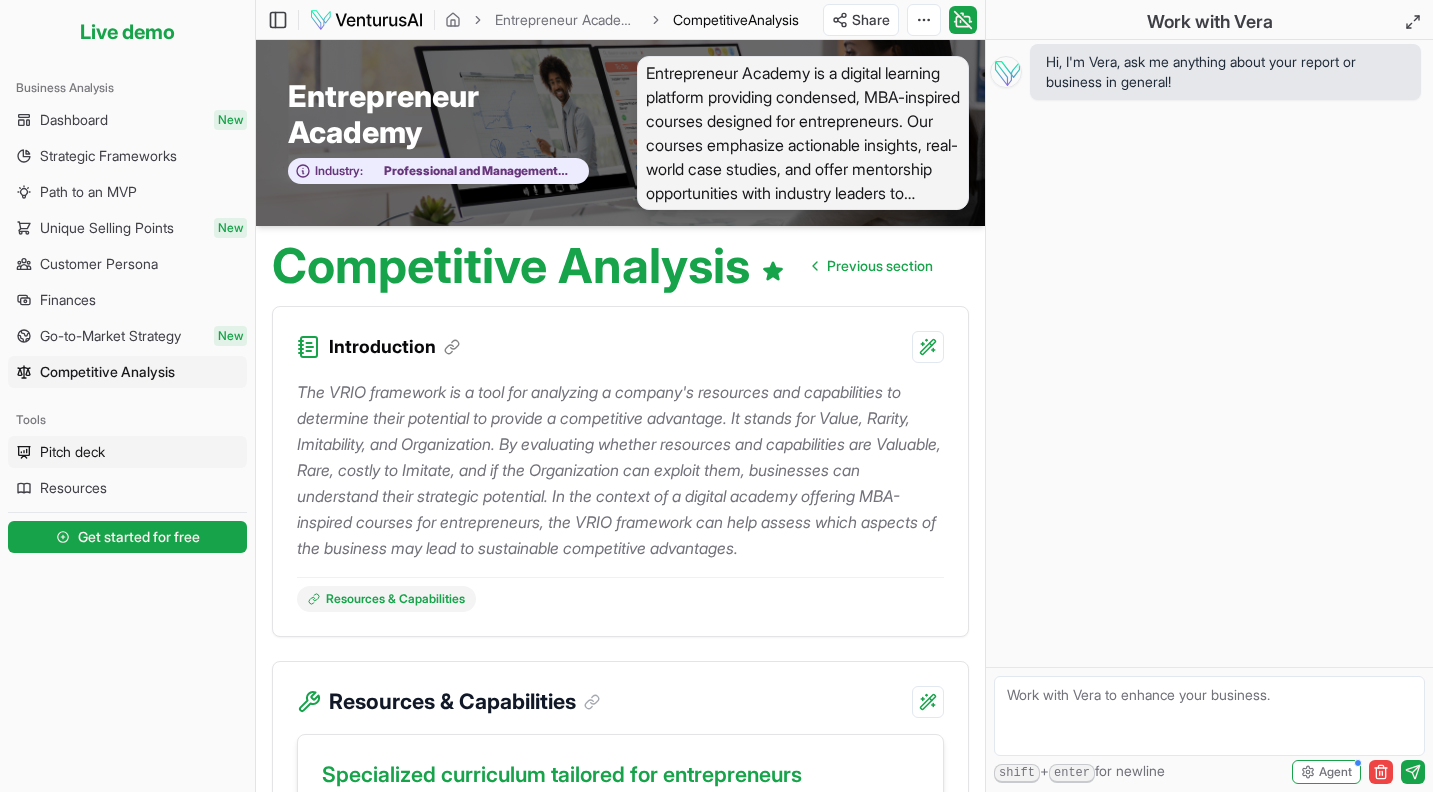 click on "Pitch deck" at bounding box center [127, 452] 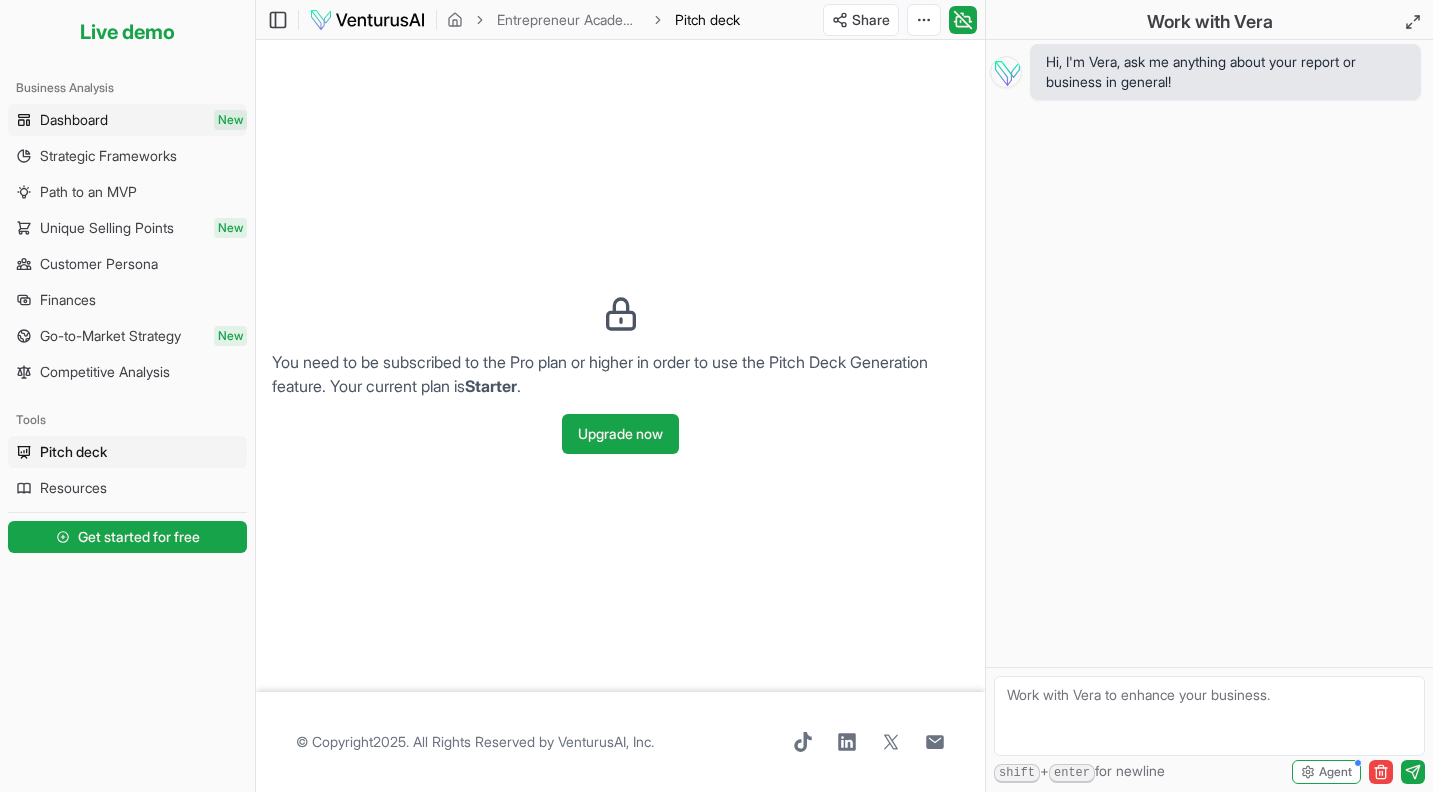 click on "Dashboard" at bounding box center (74, 120) 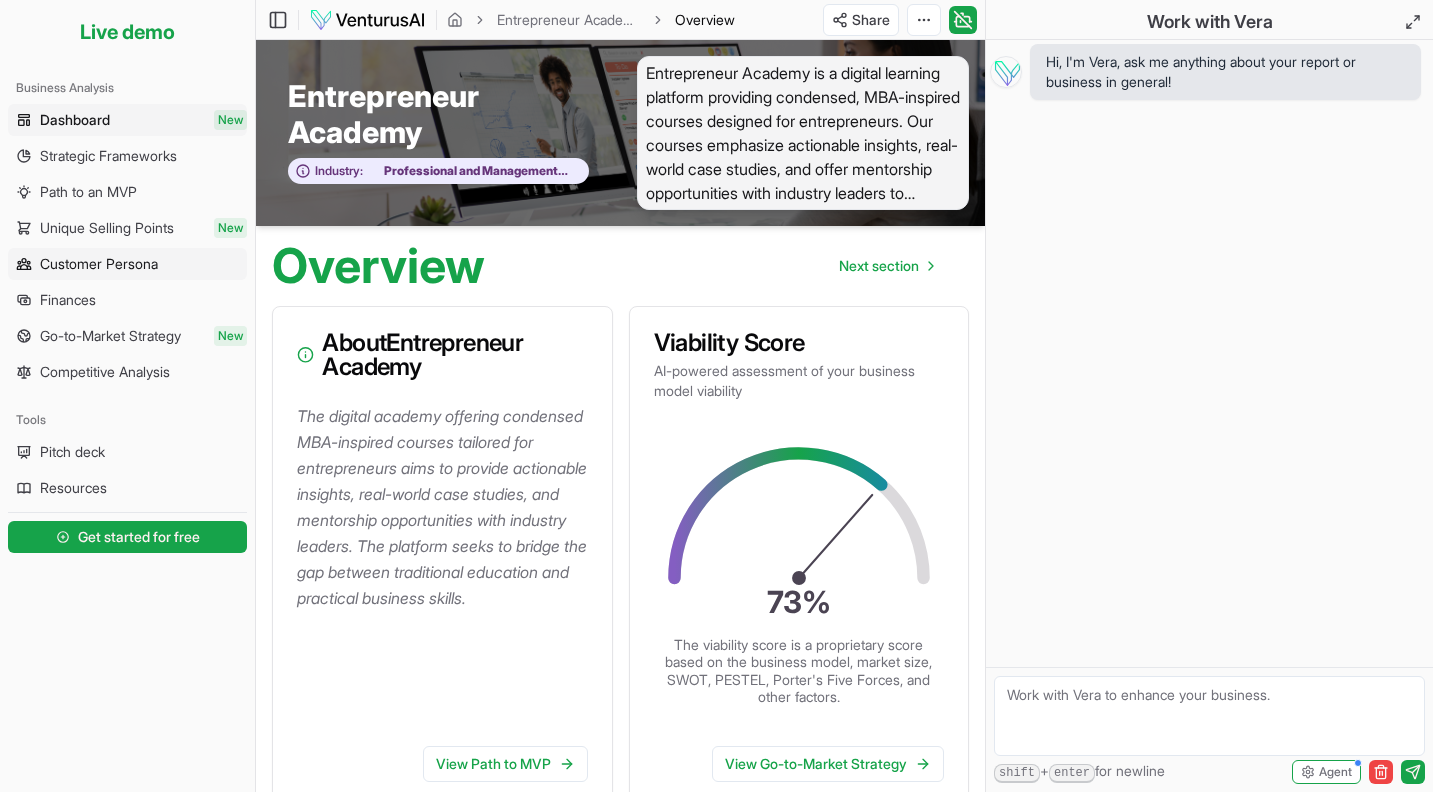 click on "Customer Persona" at bounding box center [99, 264] 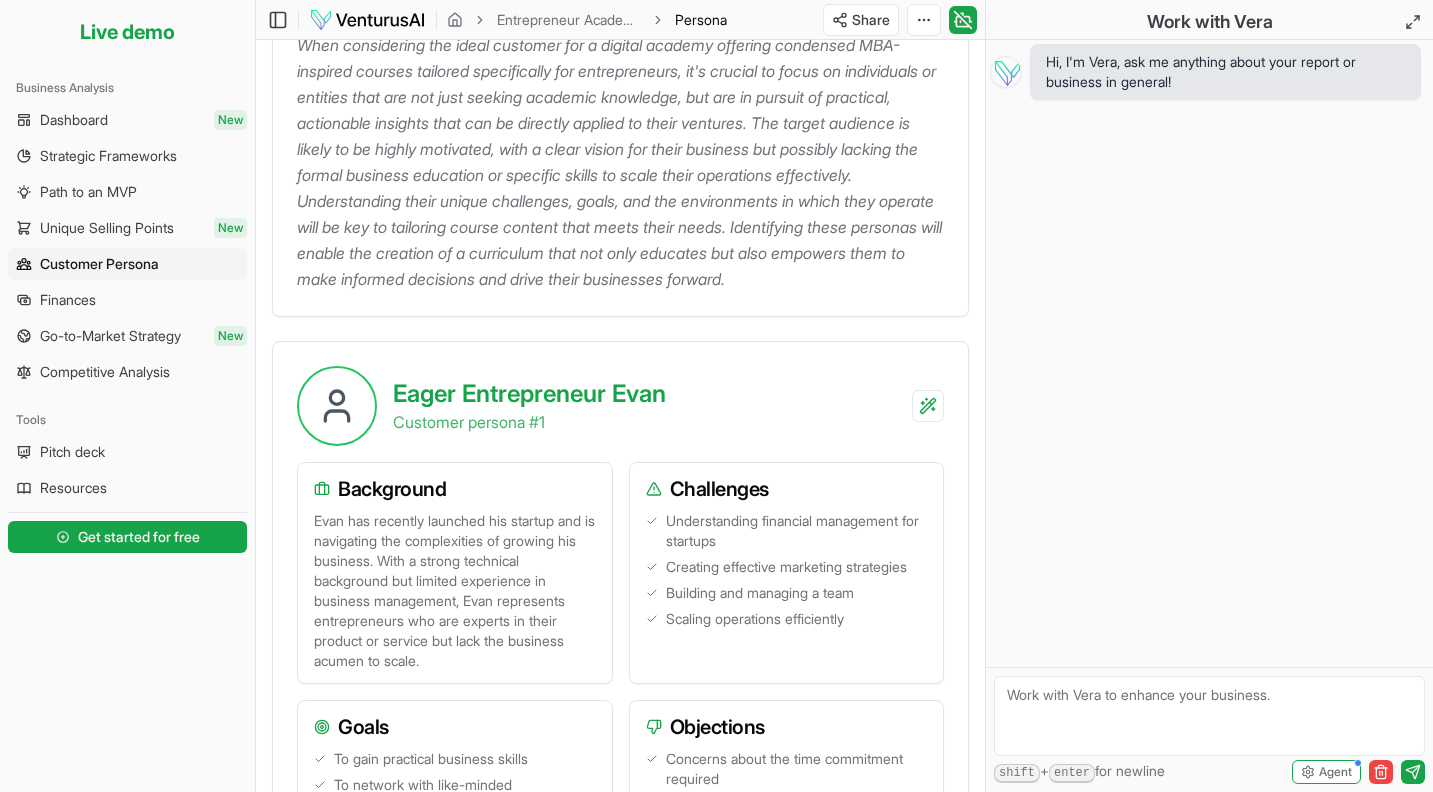 scroll, scrollTop: 0, scrollLeft: 0, axis: both 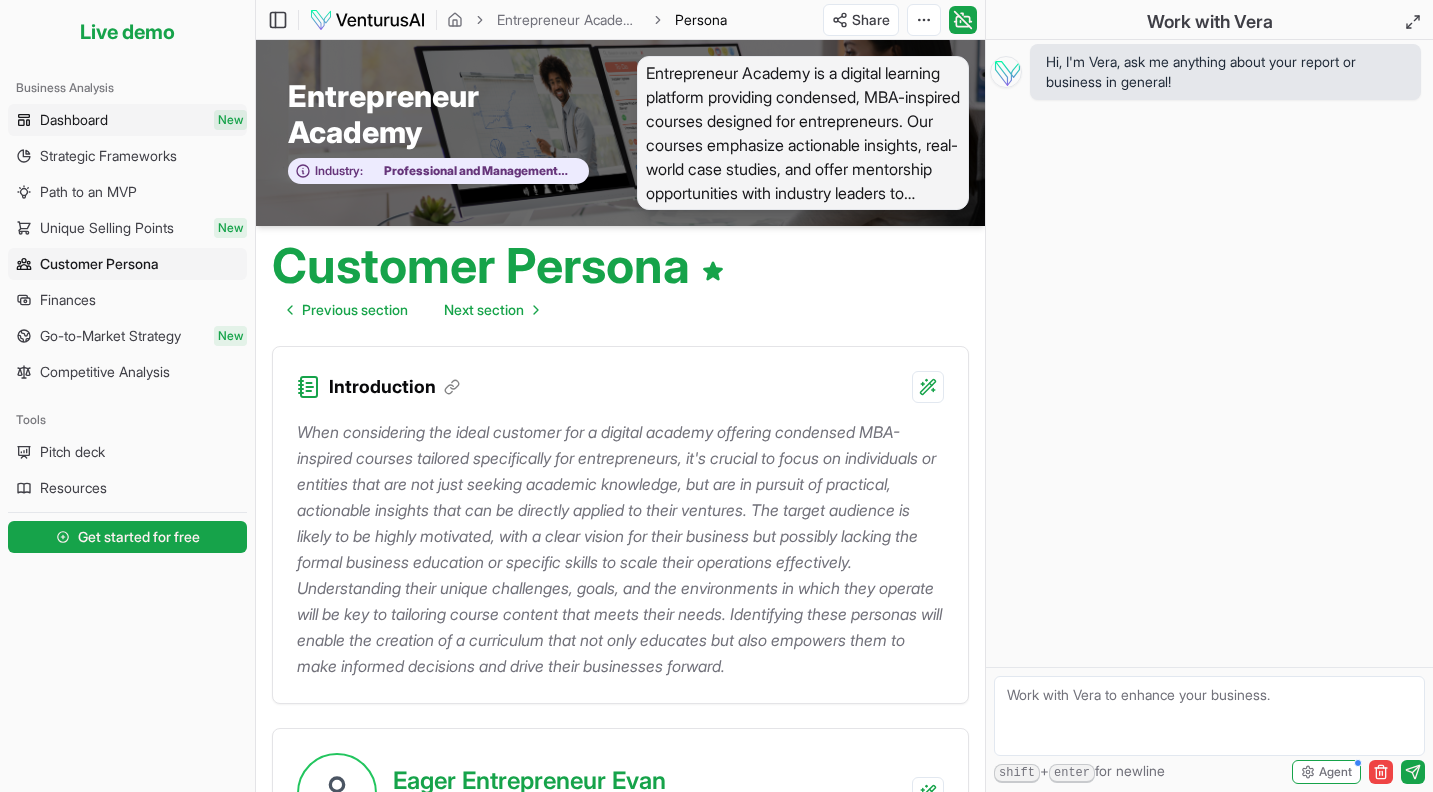 click on "Dashboard" at bounding box center (74, 120) 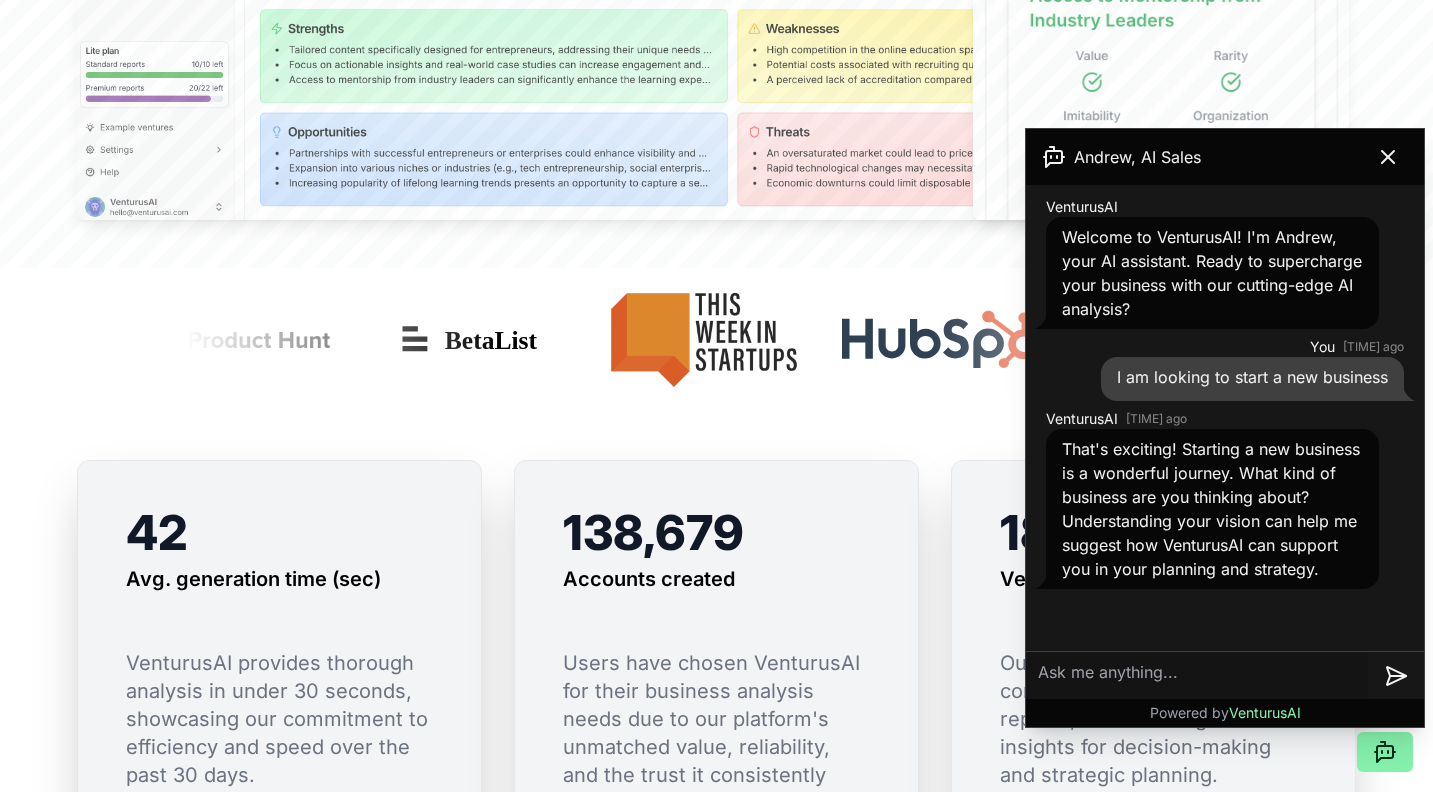 scroll, scrollTop: 1165, scrollLeft: 0, axis: vertical 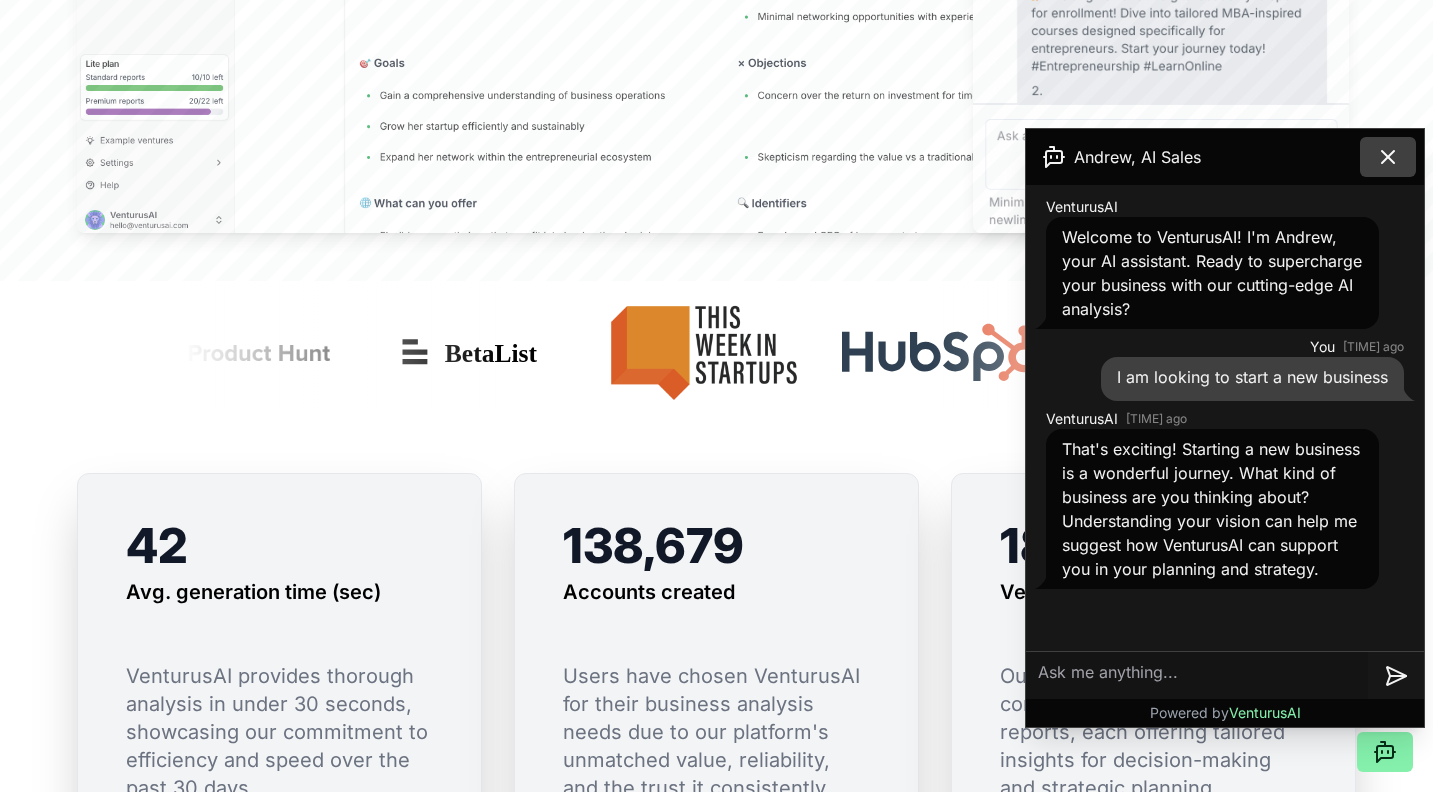 click 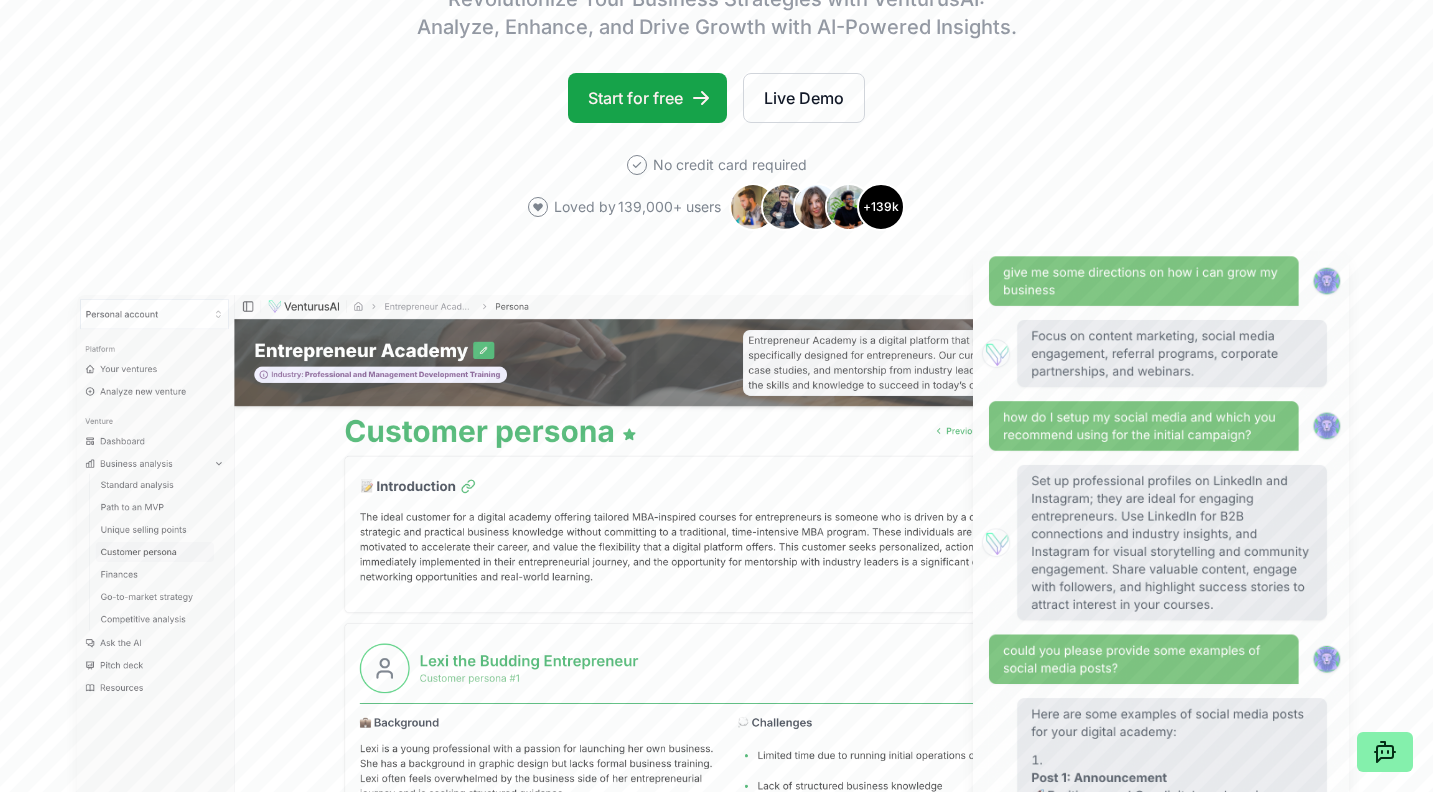 scroll, scrollTop: 0, scrollLeft: 0, axis: both 